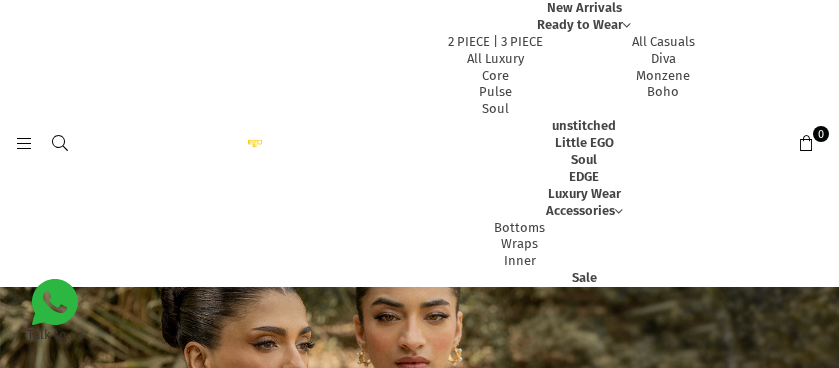 select on "******" 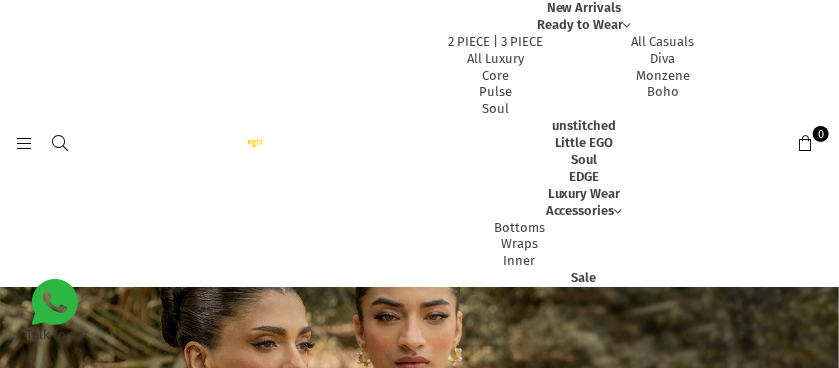scroll, scrollTop: 0, scrollLeft: 0, axis: both 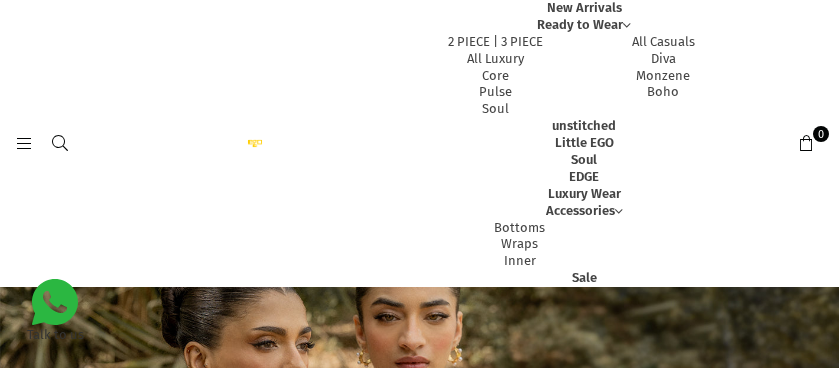 select on "******" 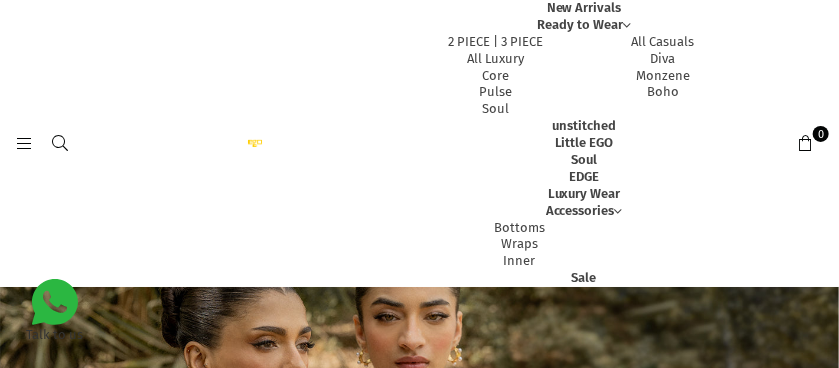 scroll, scrollTop: 0, scrollLeft: 0, axis: both 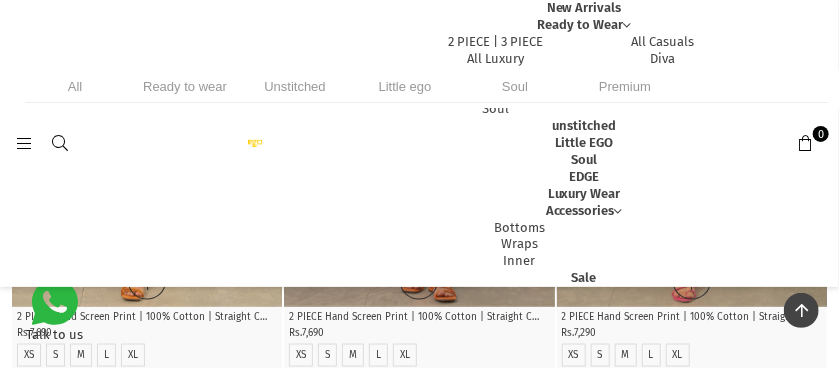 click on "Ego New Arrivals  Ready to Wear  2 PIECE | 3 PIECE All Casuals All Luxury Diva Core Monzene Pulse Boho Soul unstitched  Little EGO  Soul  EDGE  Luxury Wear  Accessories  Bottoms Wraps Inner Sale    0" at bounding box center [419, 143] 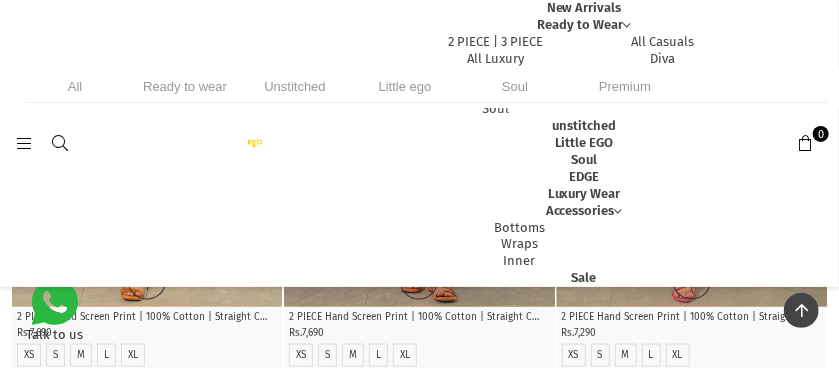drag, startPoint x: 230, startPoint y: 285, endPoint x: 236, endPoint y: 238, distance: 47.38143 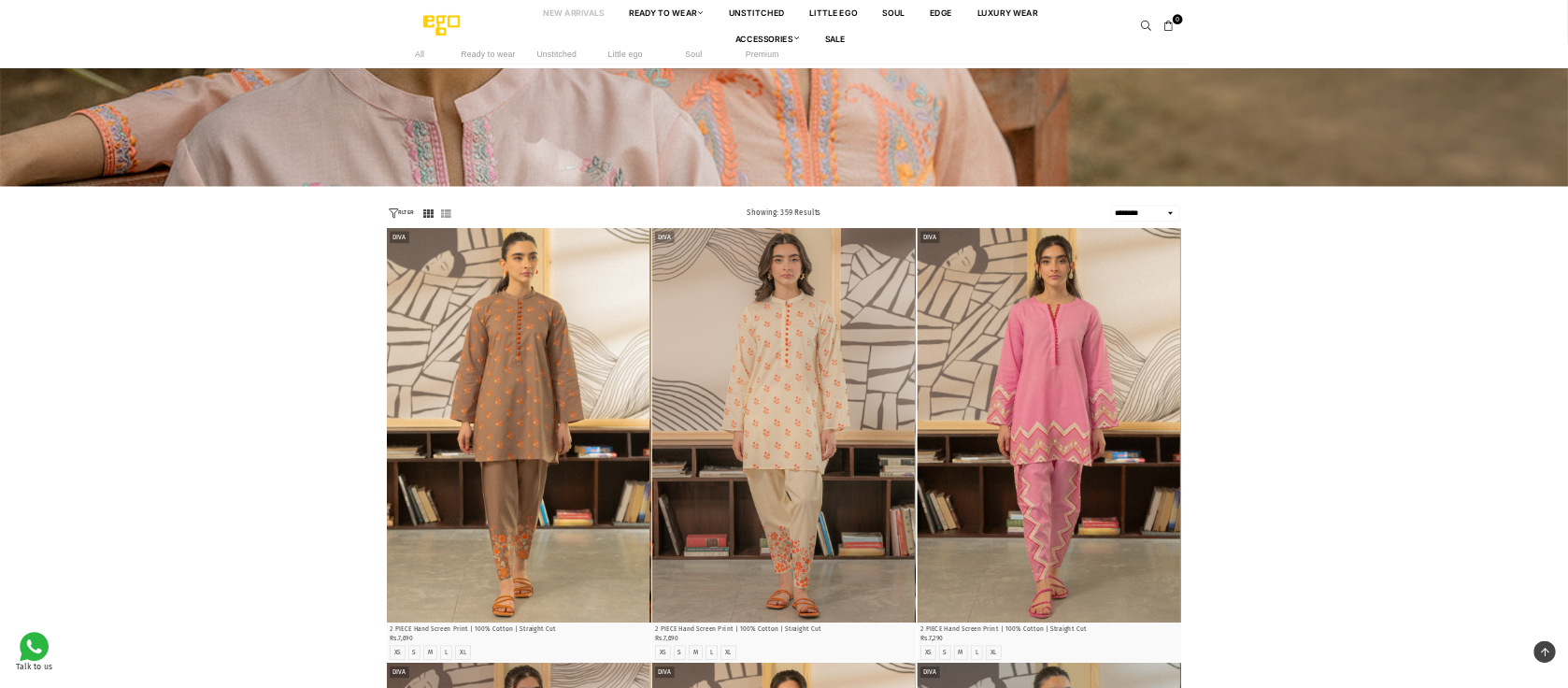 scroll, scrollTop: 451, scrollLeft: 0, axis: vertical 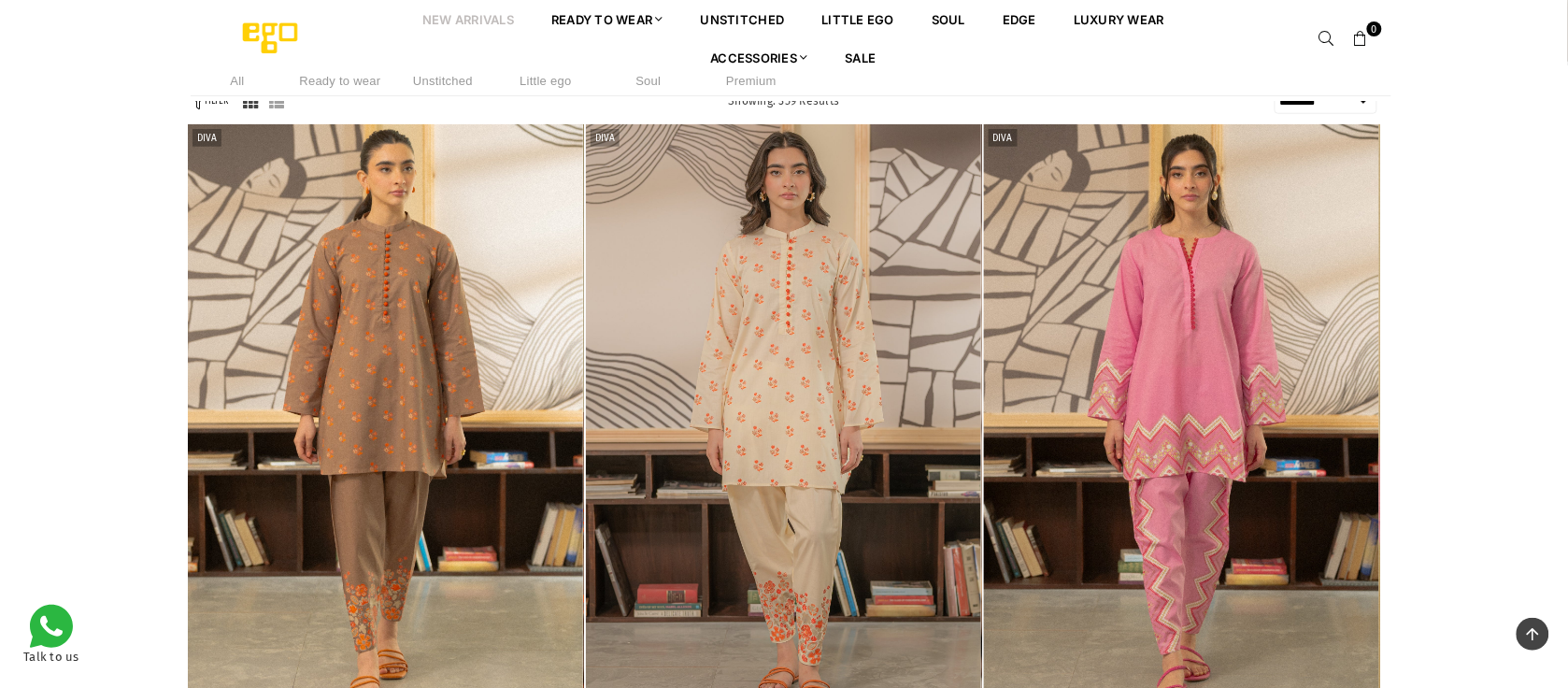 drag, startPoint x: 548, startPoint y: 6, endPoint x: 50, endPoint y: 189, distance: 530.55914 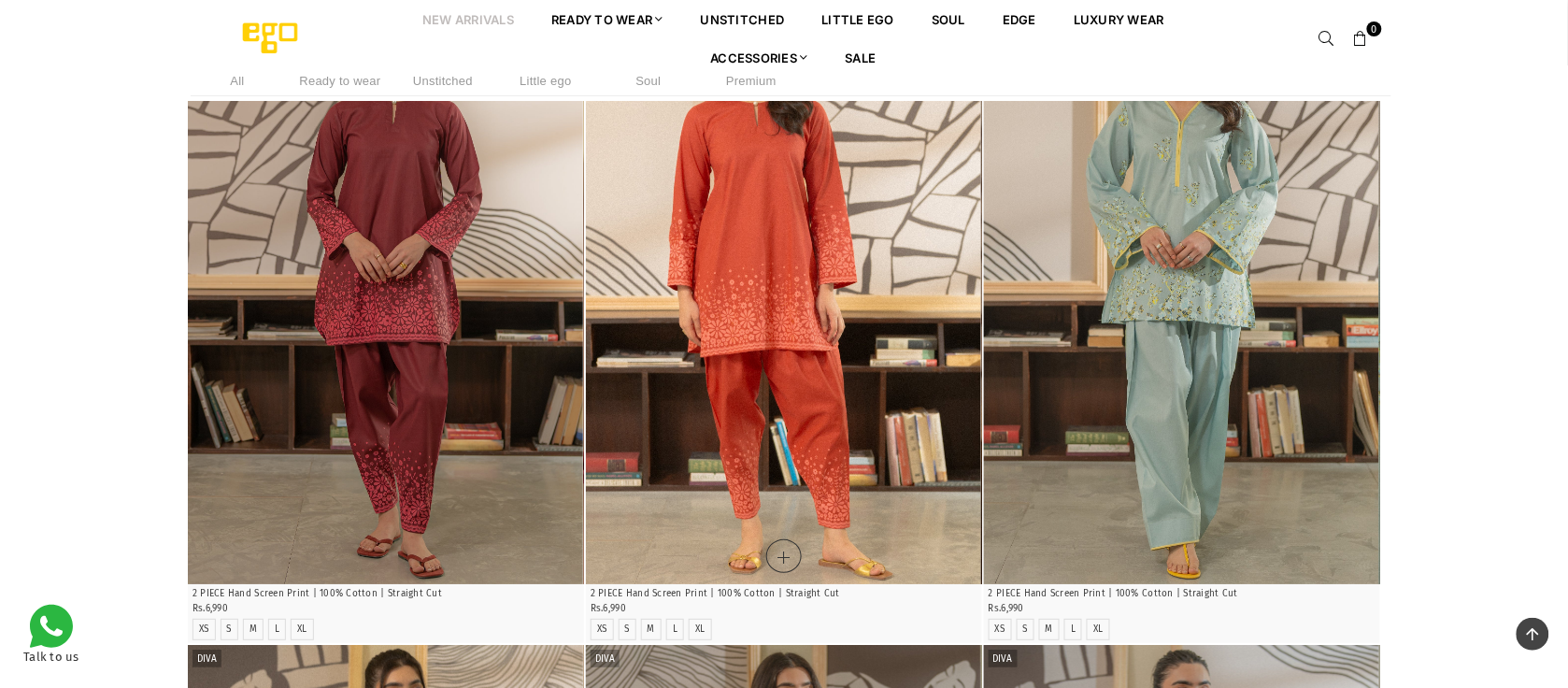 scroll, scrollTop: 1837, scrollLeft: 0, axis: vertical 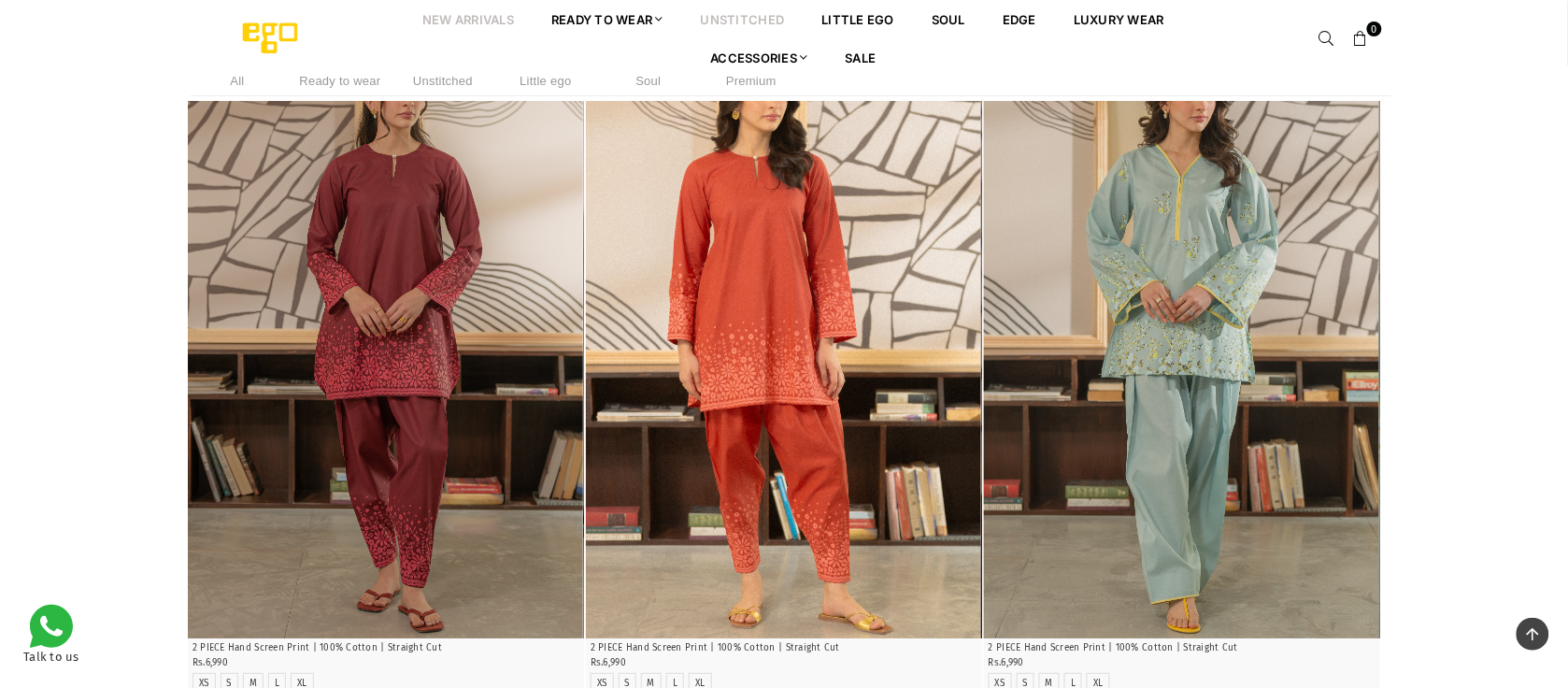 click on "unstitched" at bounding box center (743, 19) 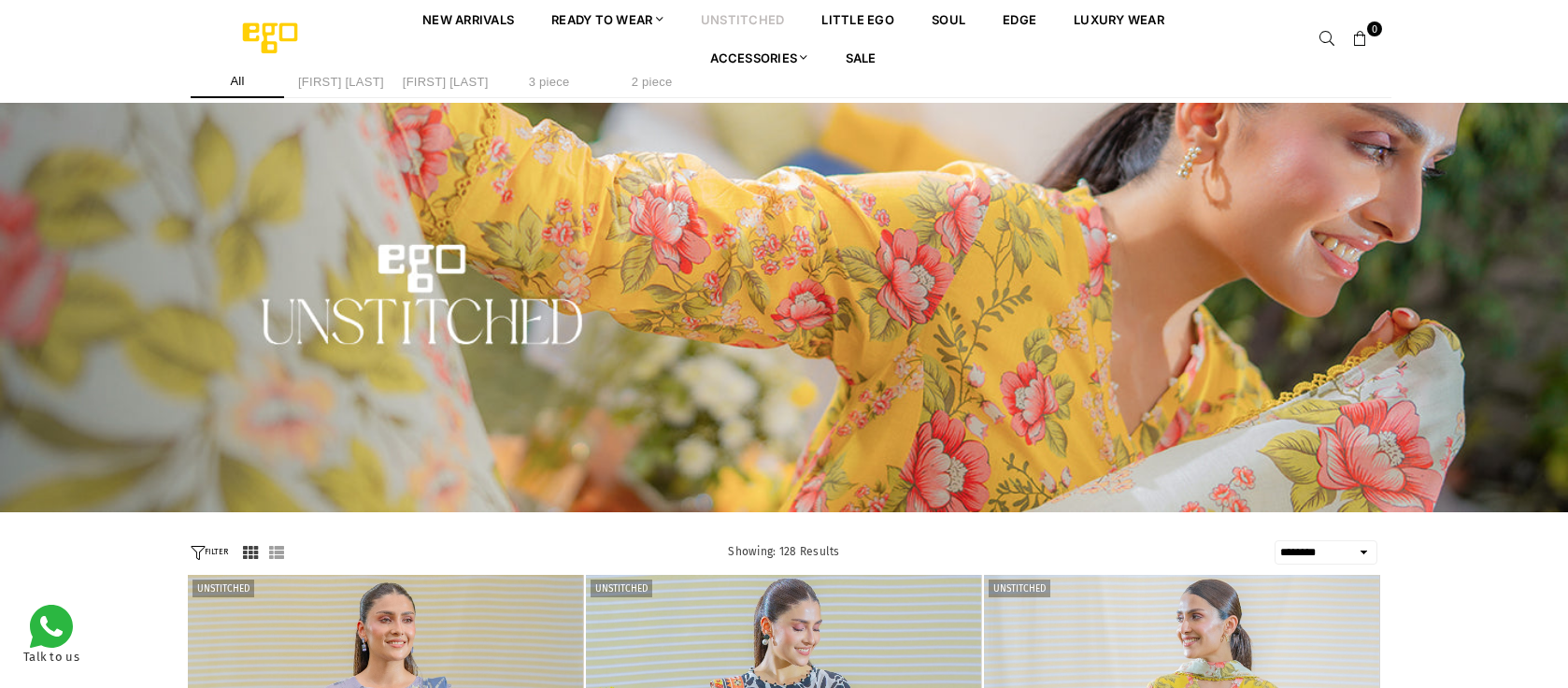 select on "******" 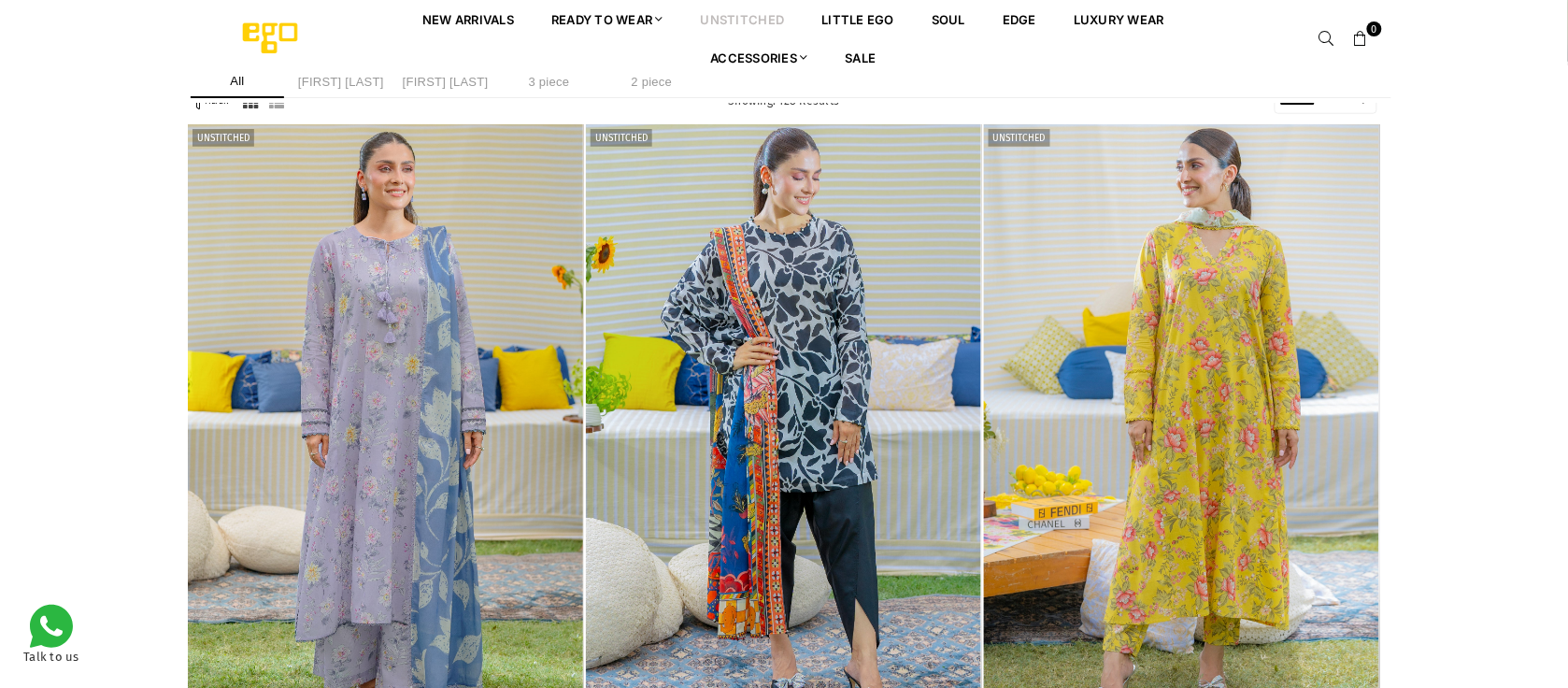scroll, scrollTop: 0, scrollLeft: 0, axis: both 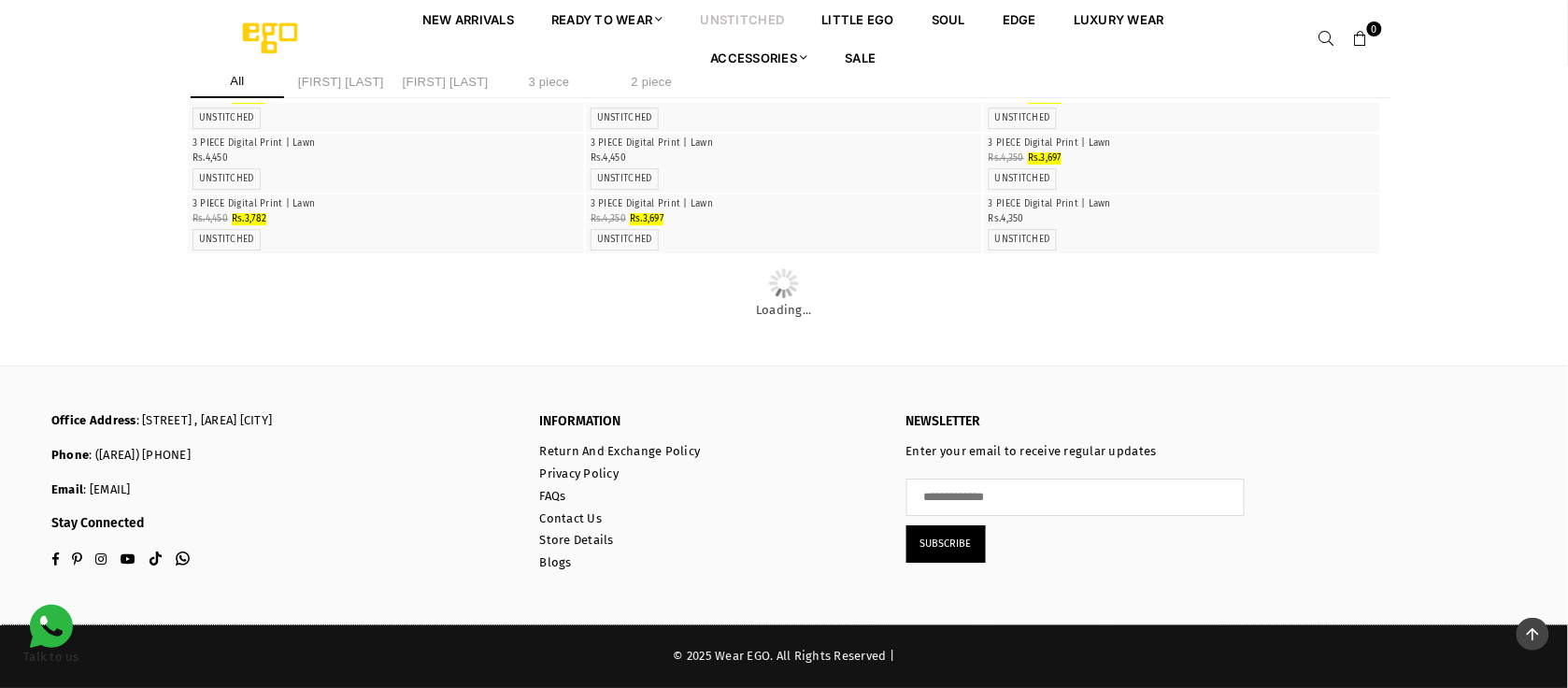 click at bounding box center (386, -49) 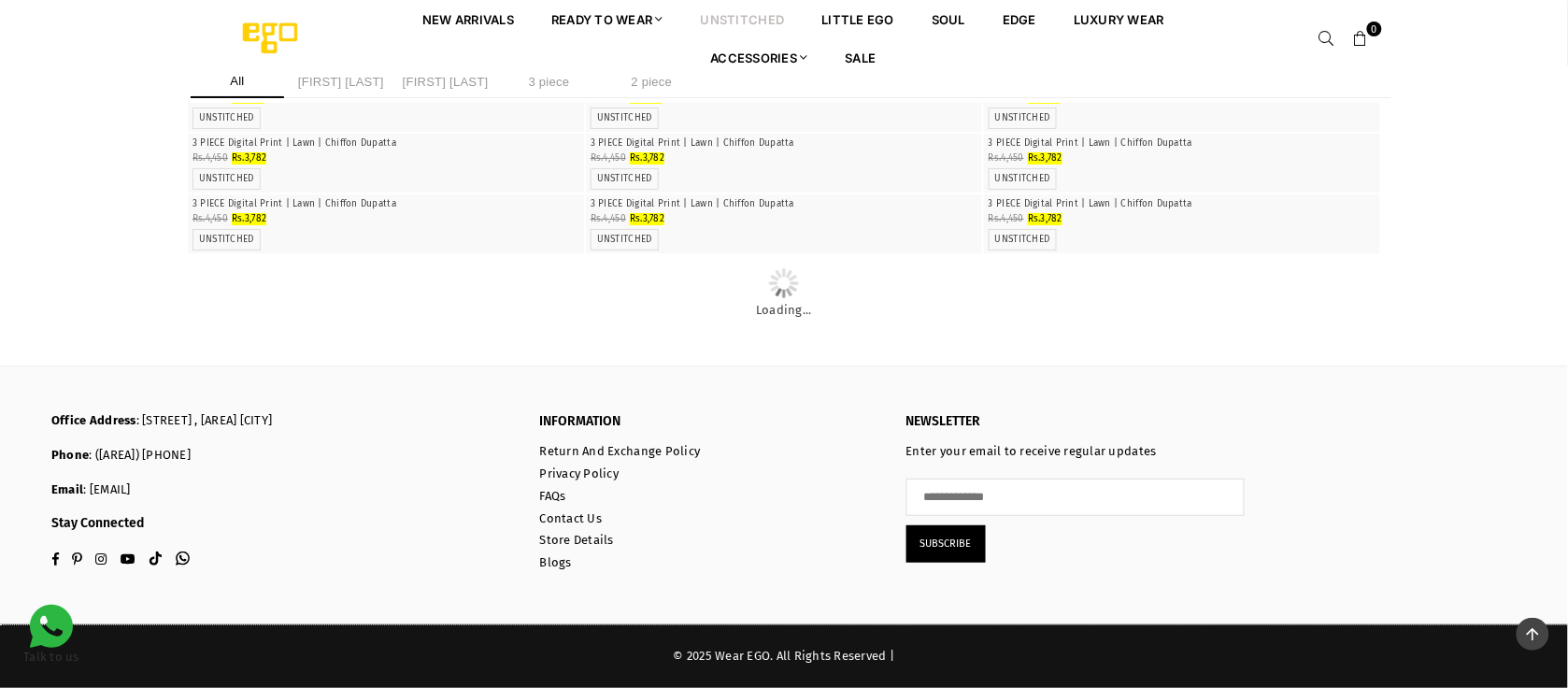 scroll, scrollTop: 14910, scrollLeft: 0, axis: vertical 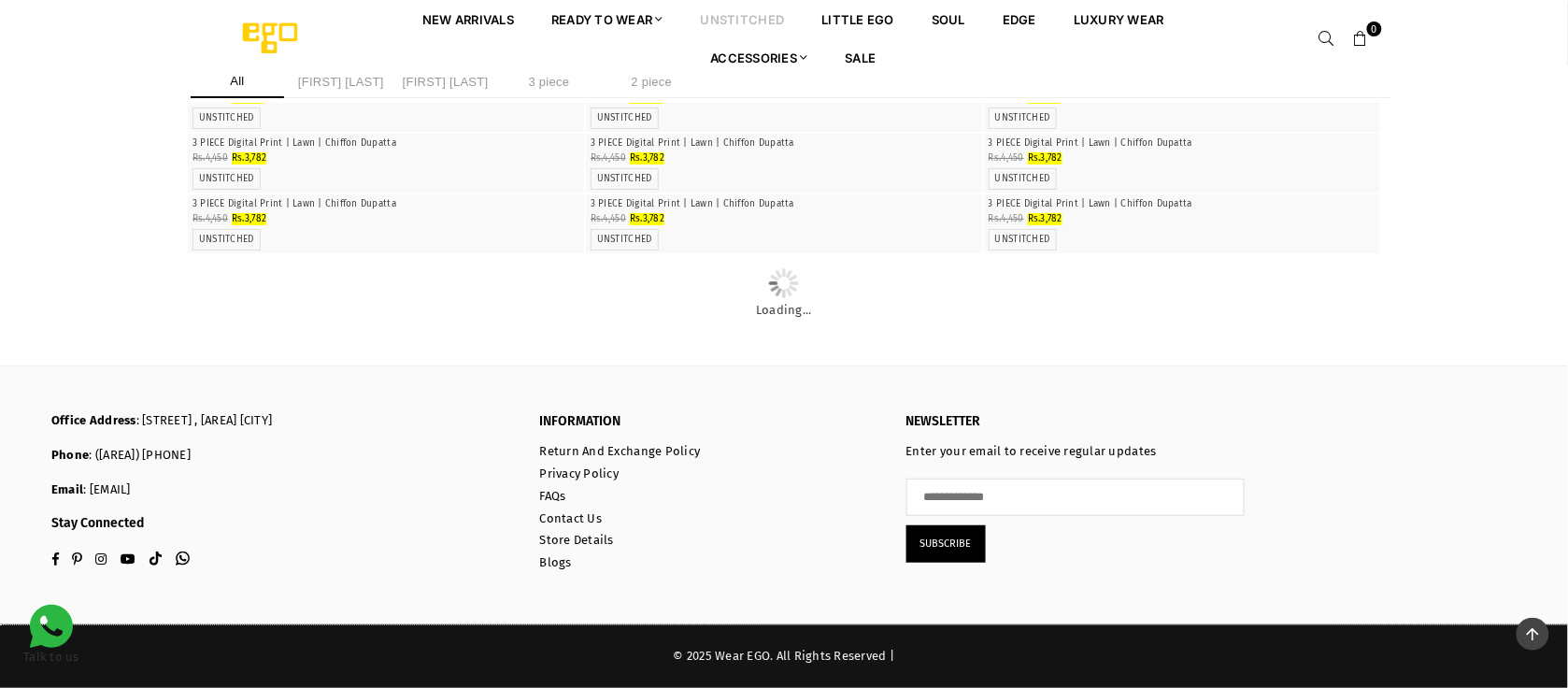 click at bounding box center (386, 134) 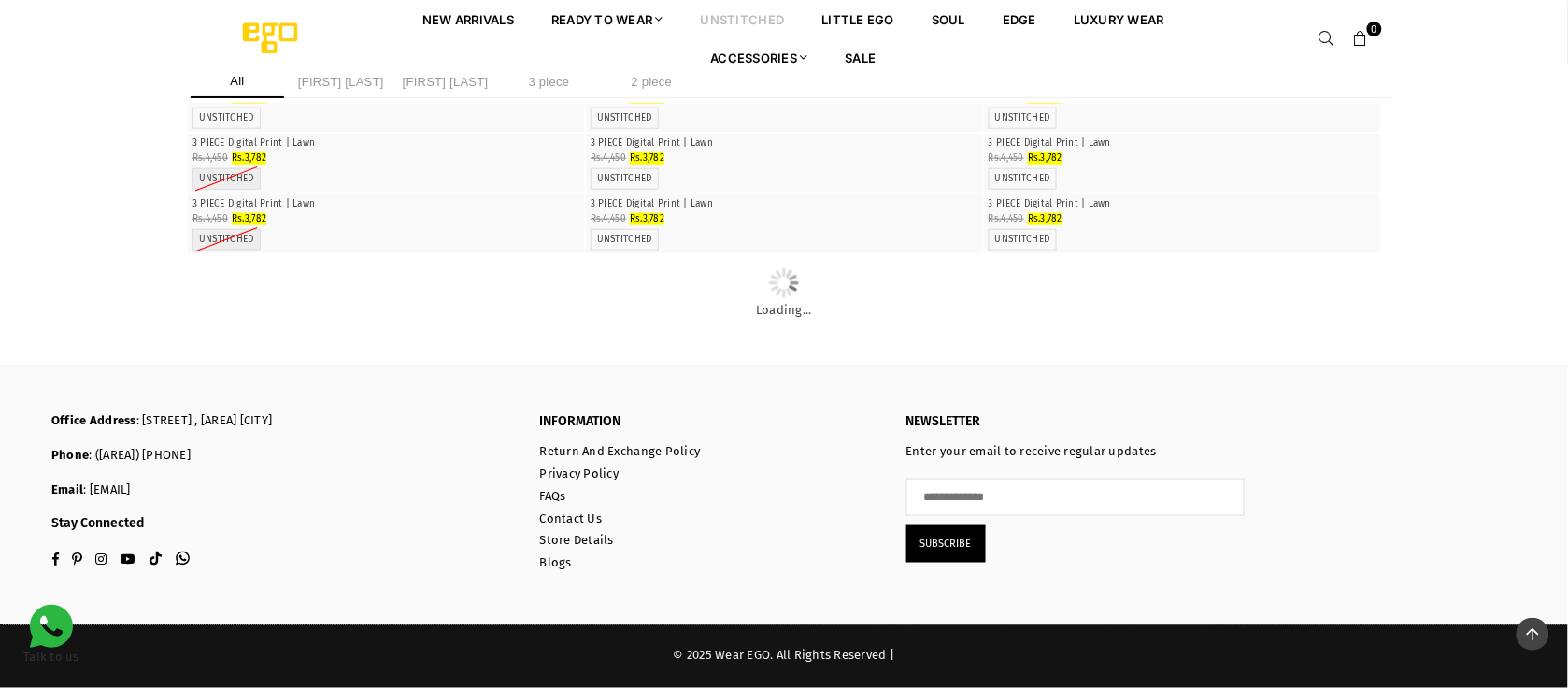scroll, scrollTop: 16779, scrollLeft: 0, axis: vertical 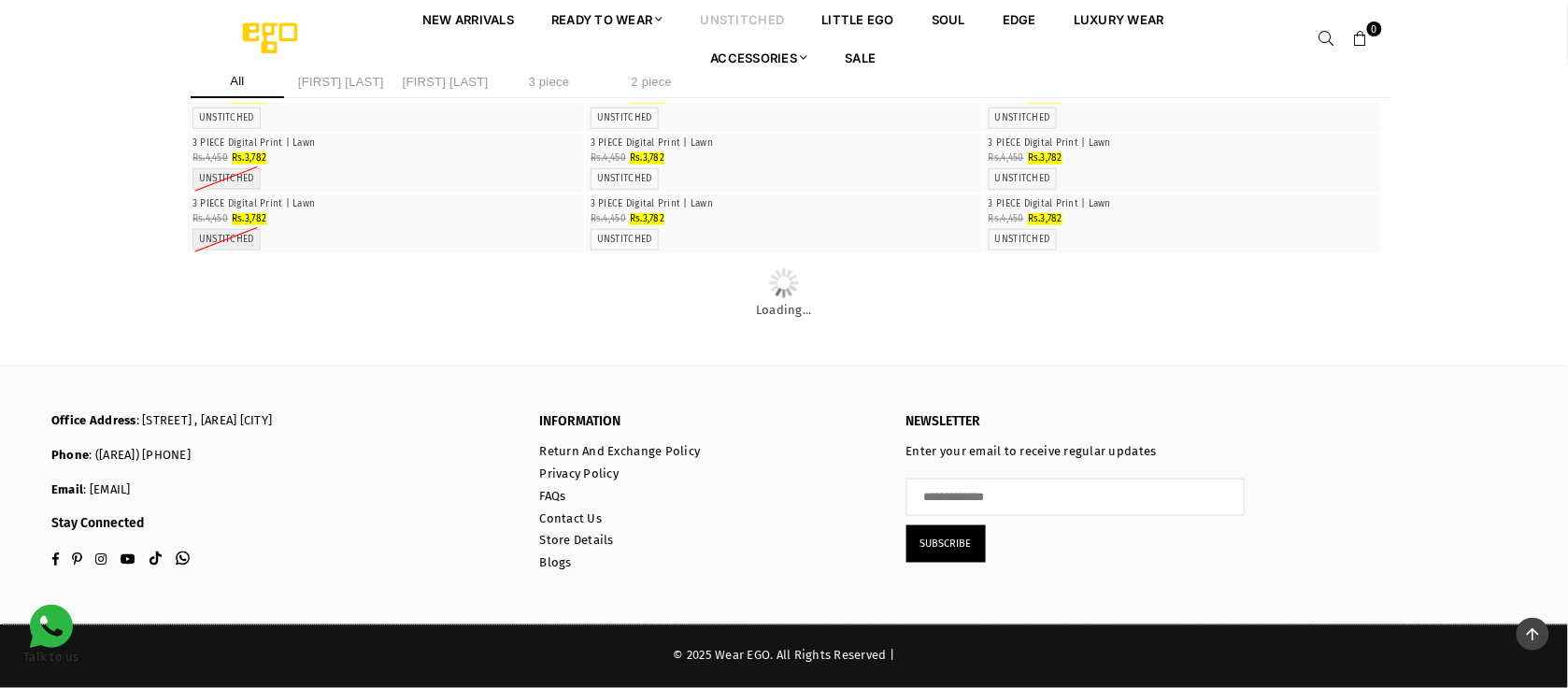 click at bounding box center (783, -170) 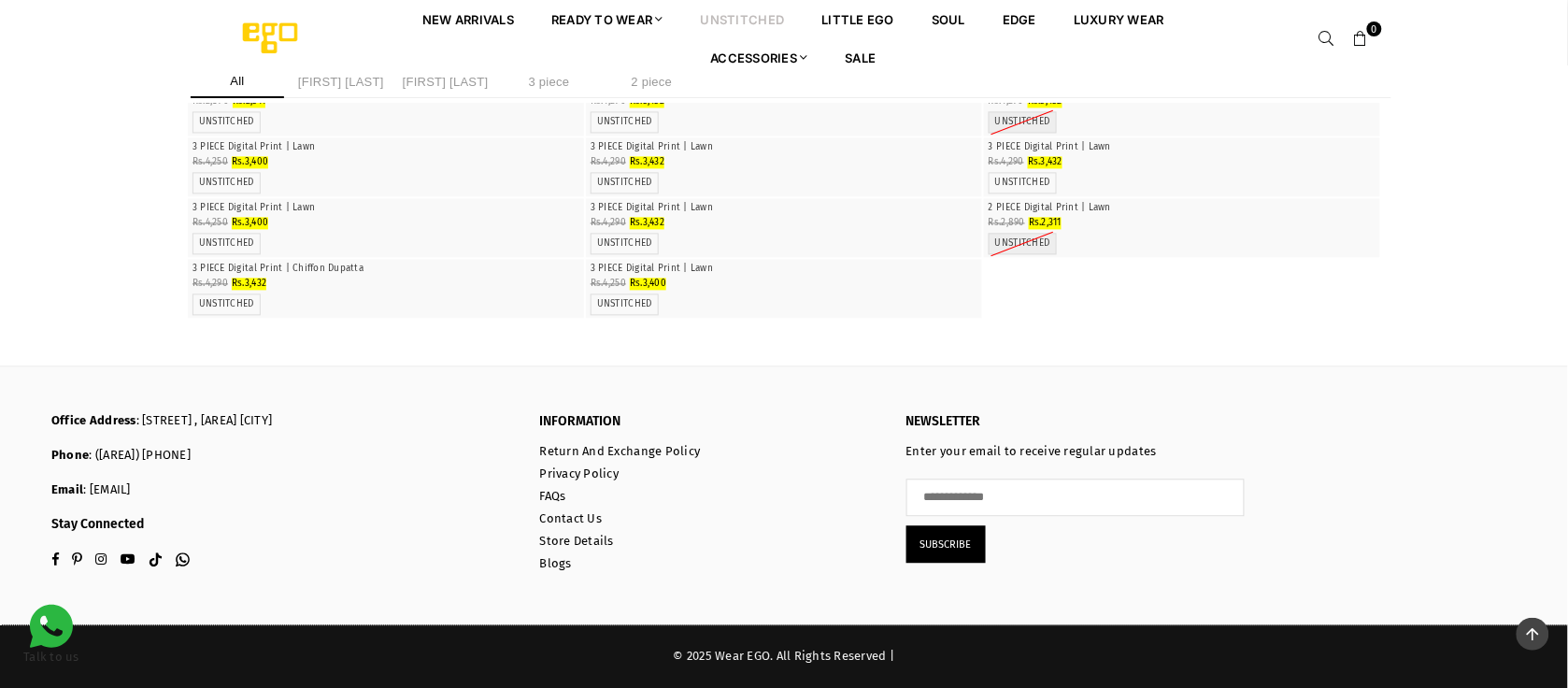 scroll, scrollTop: 25946, scrollLeft: 0, axis: vertical 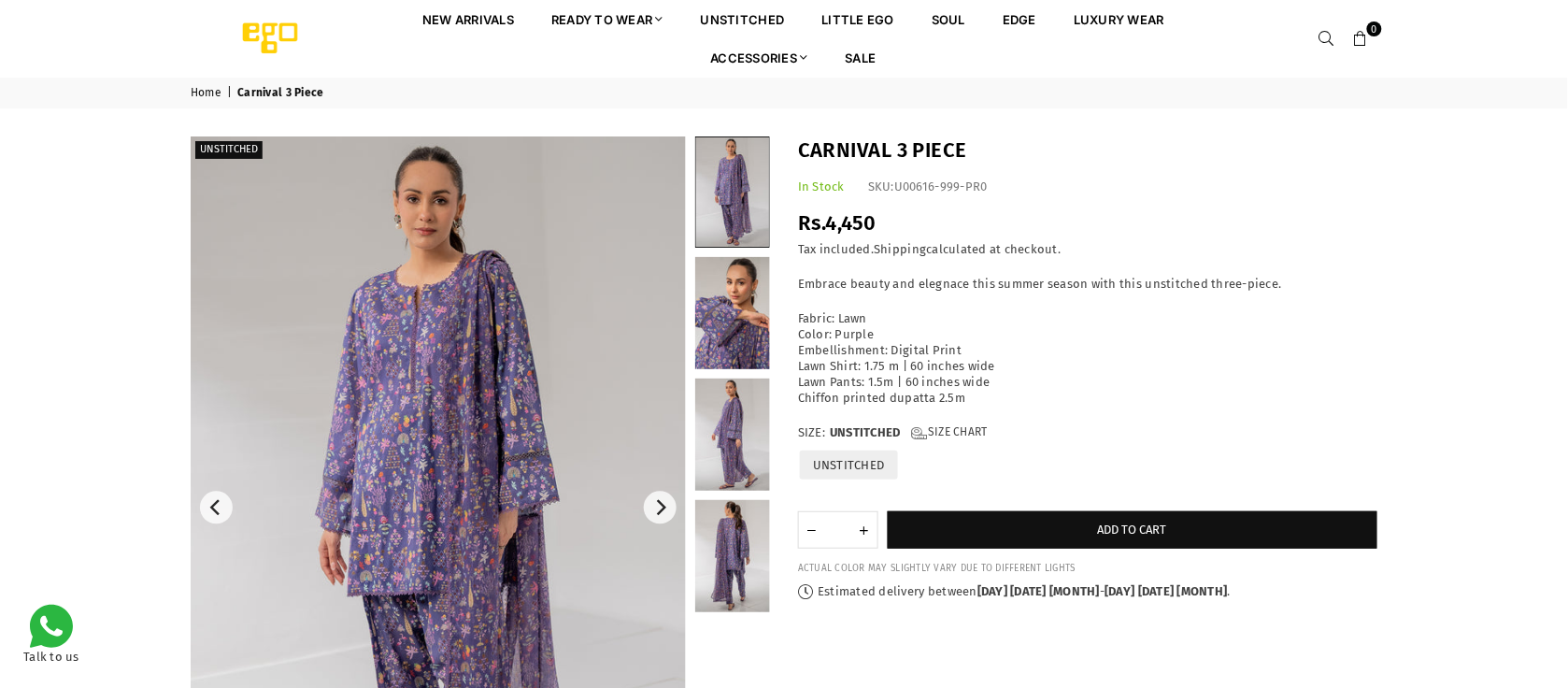 click at bounding box center [438, 508] 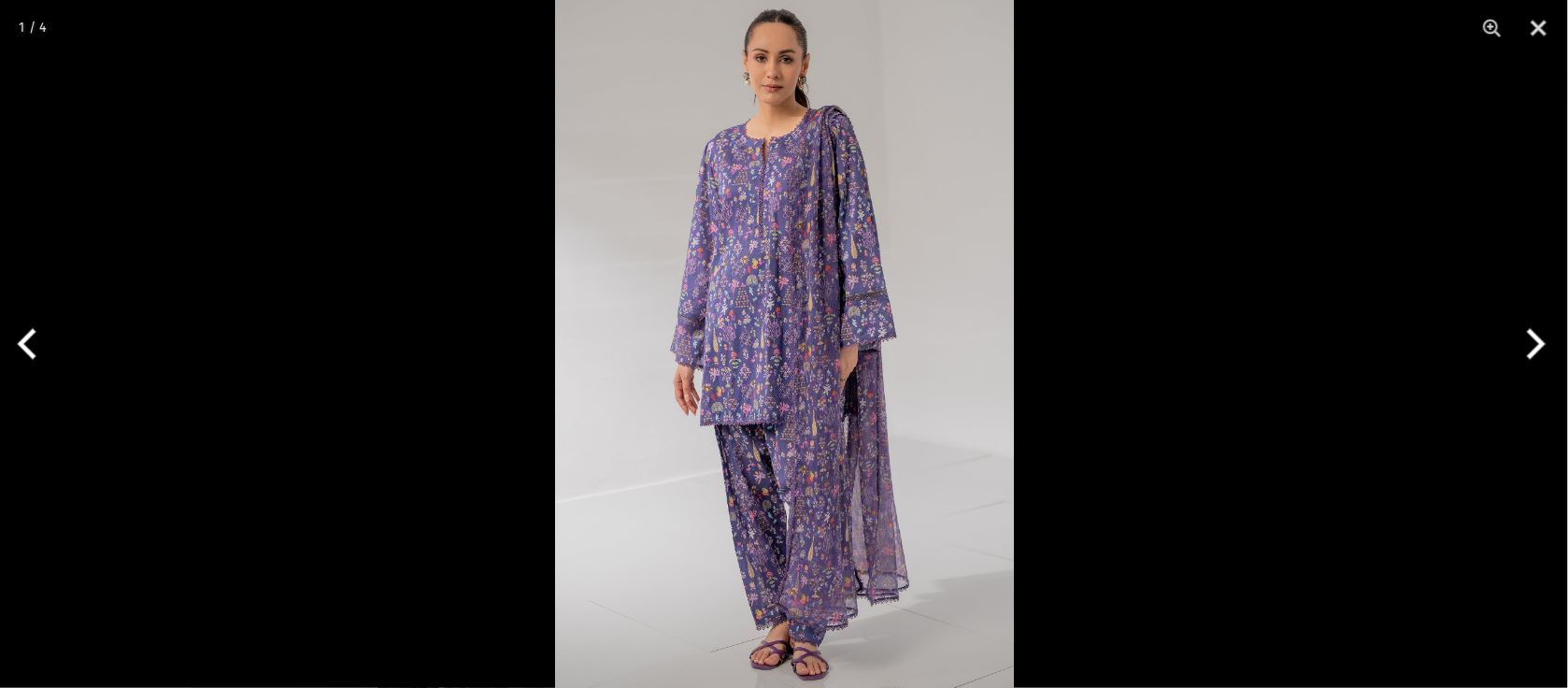 click at bounding box center (784, 344) 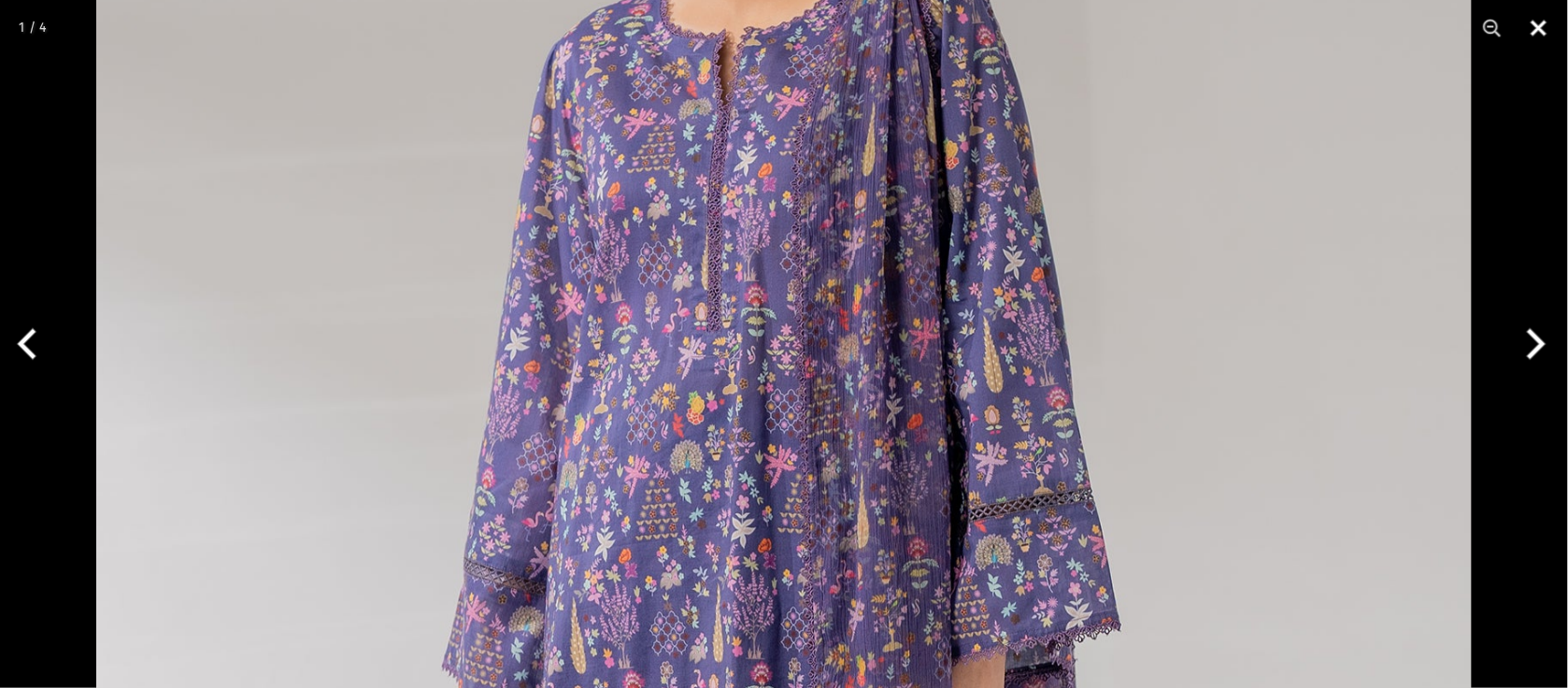 click at bounding box center (1539, 28) 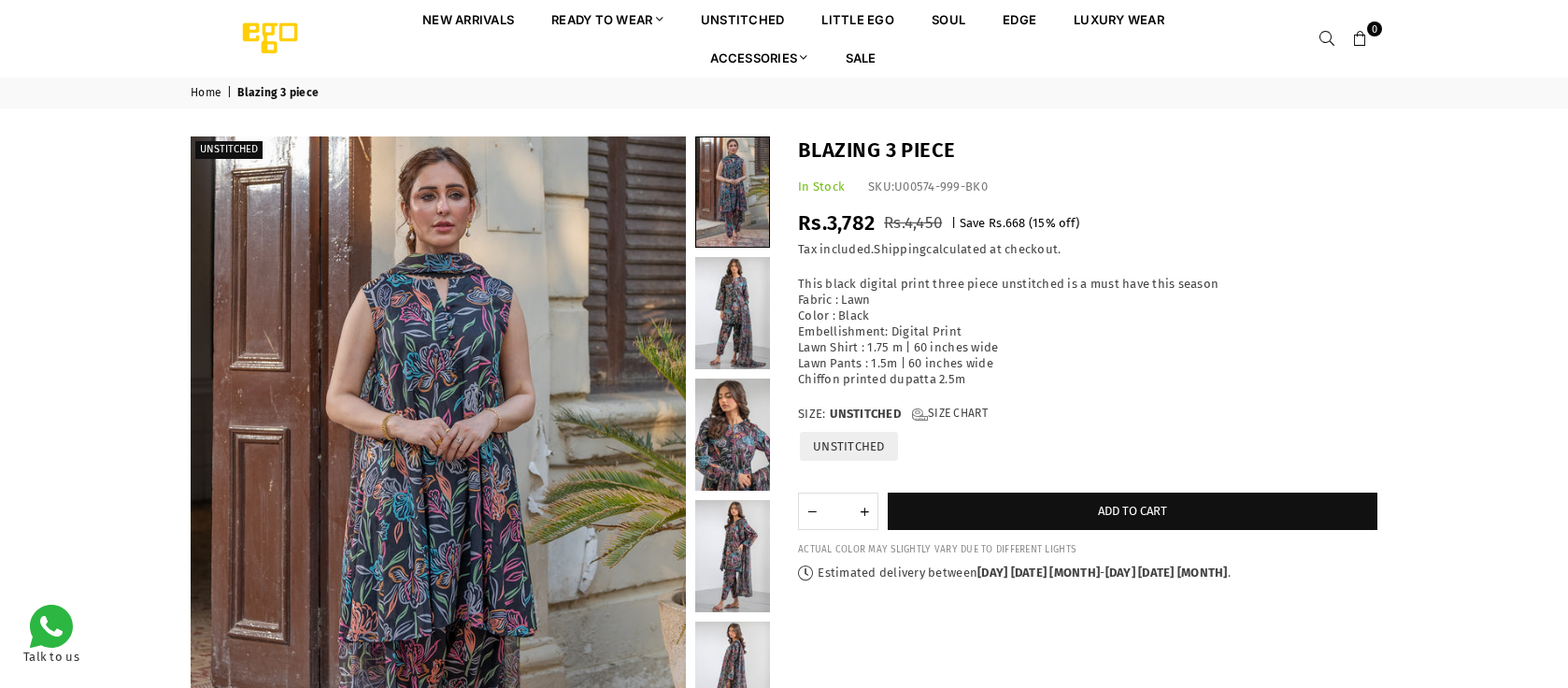 scroll, scrollTop: 0, scrollLeft: 0, axis: both 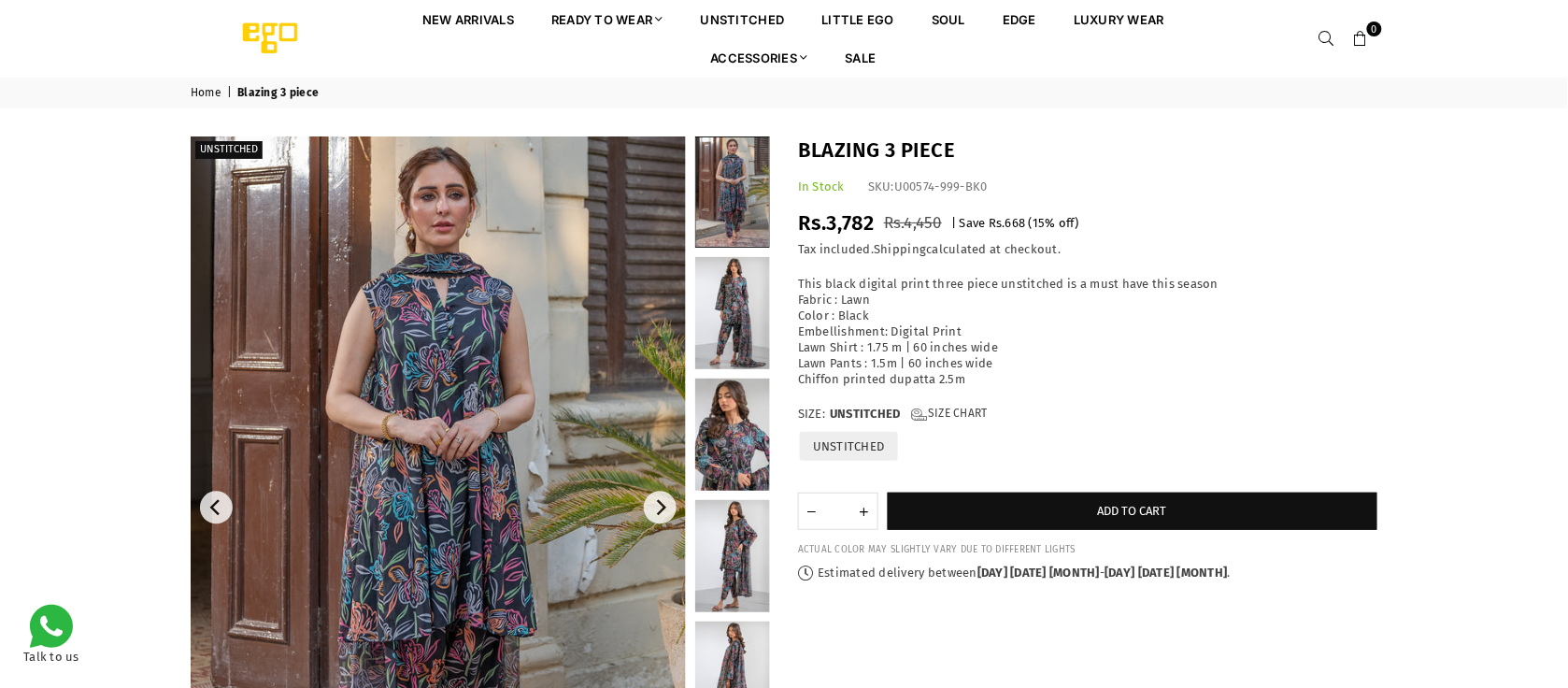 click at bounding box center [438, 508] 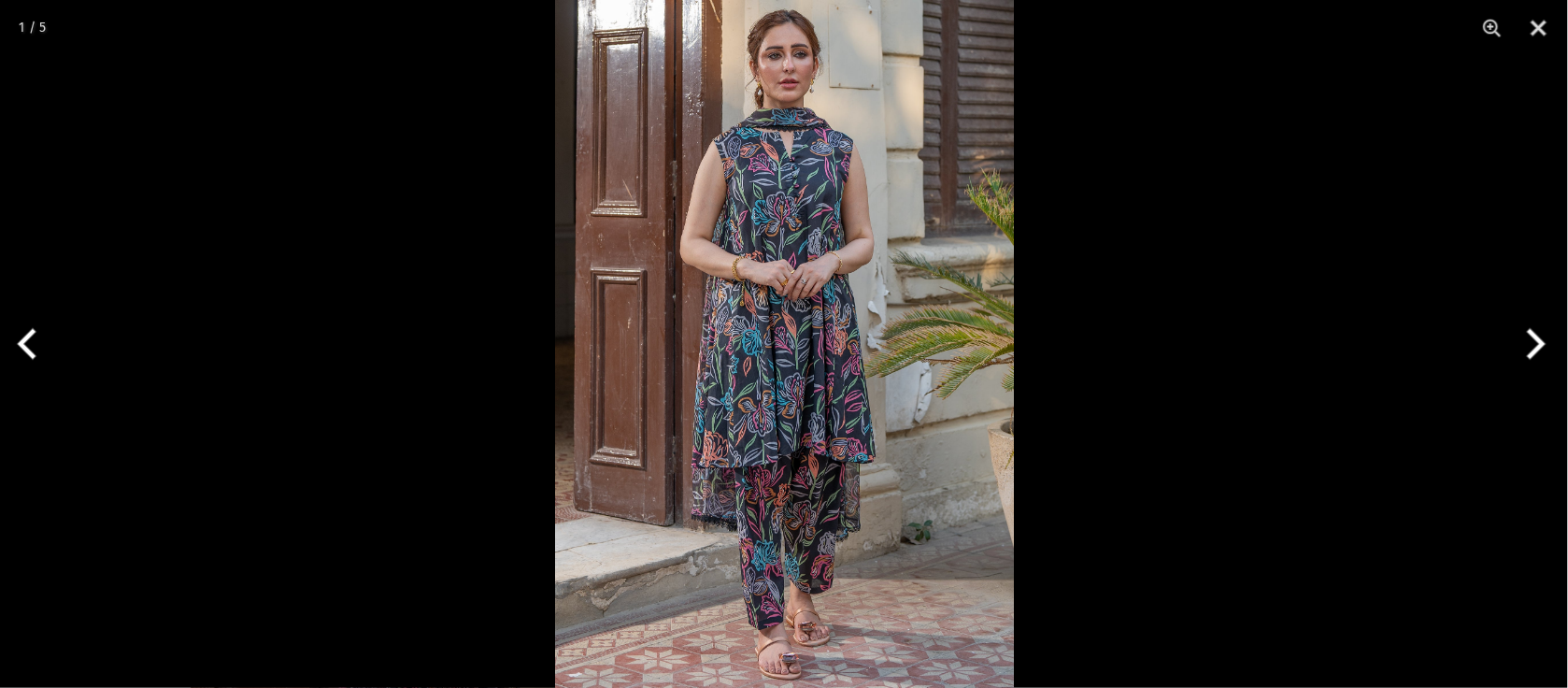 click at bounding box center (784, 344) 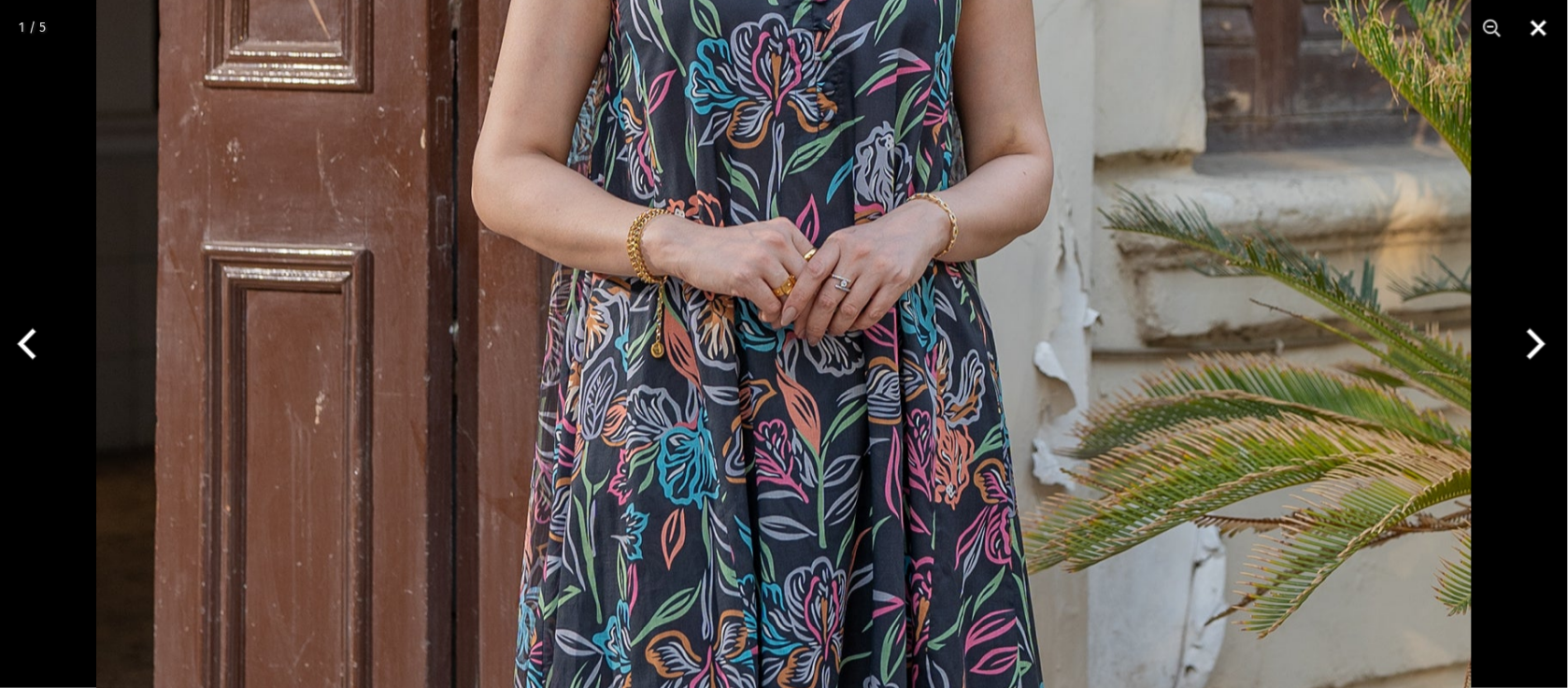 click at bounding box center (1539, 28) 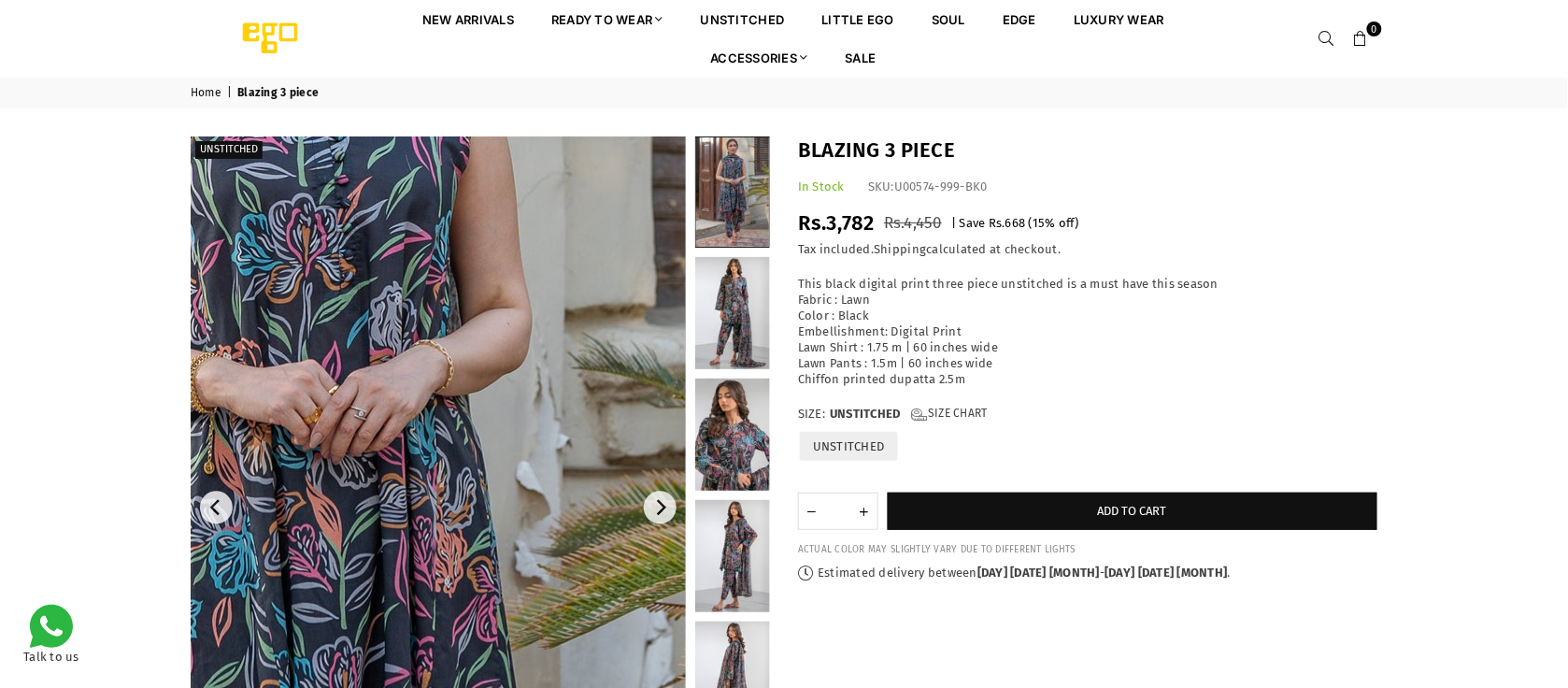 scroll, scrollTop: 264, scrollLeft: 0, axis: vertical 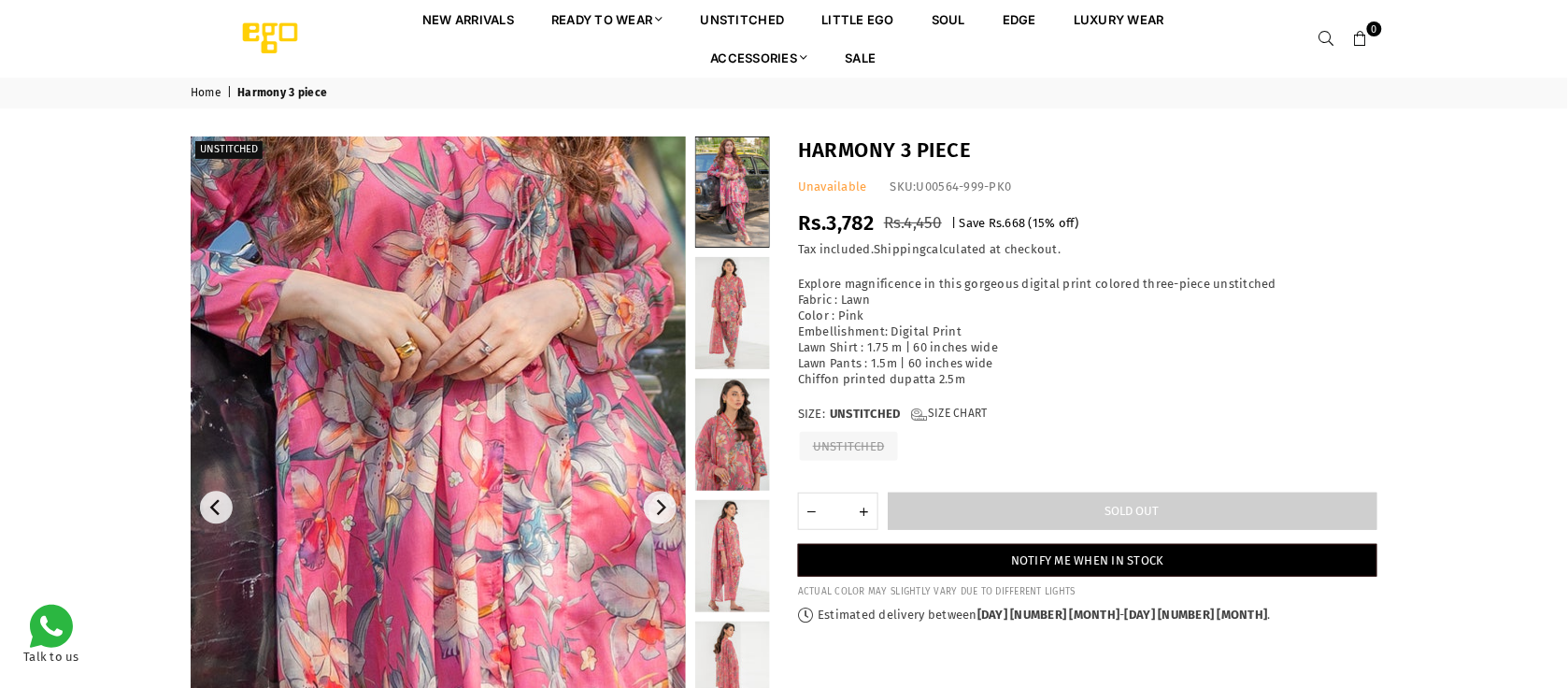 click at bounding box center (466, 574) 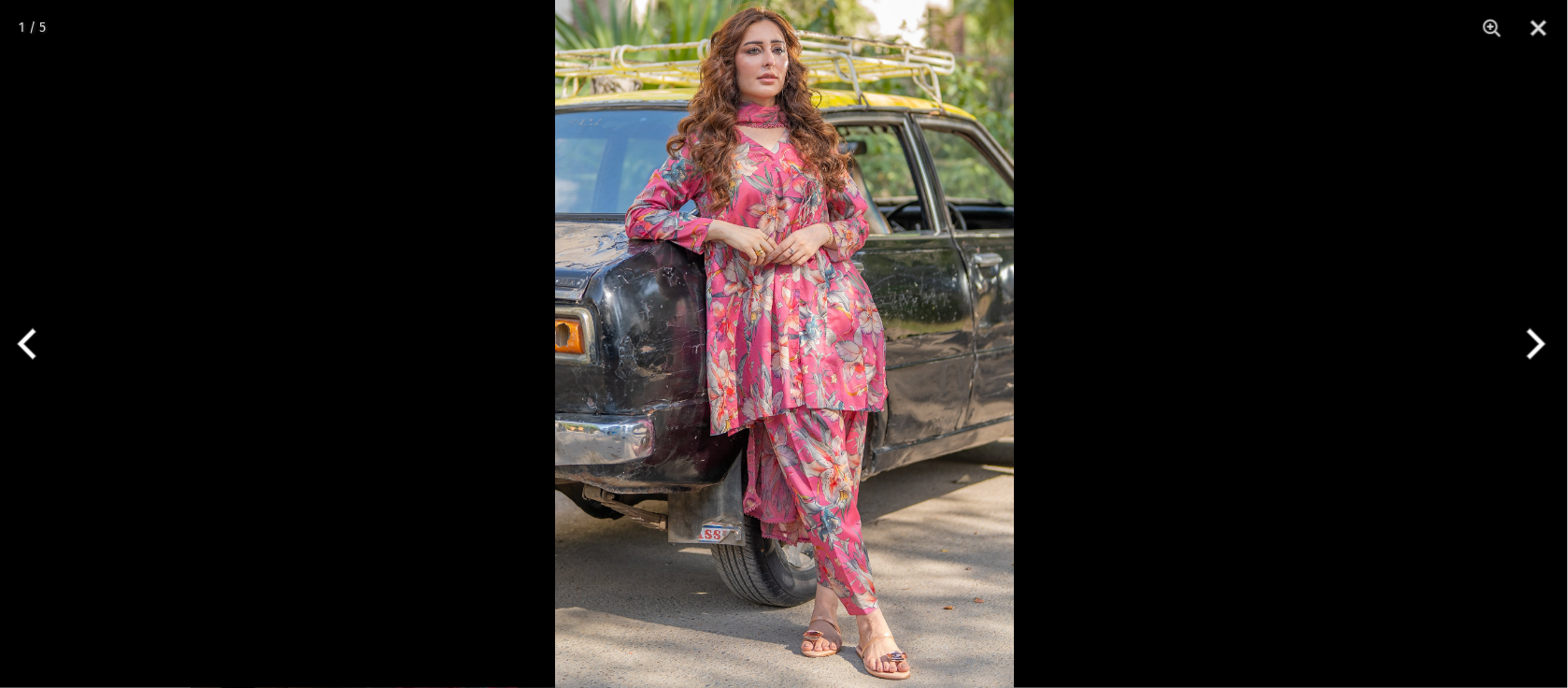 click at bounding box center [784, 344] 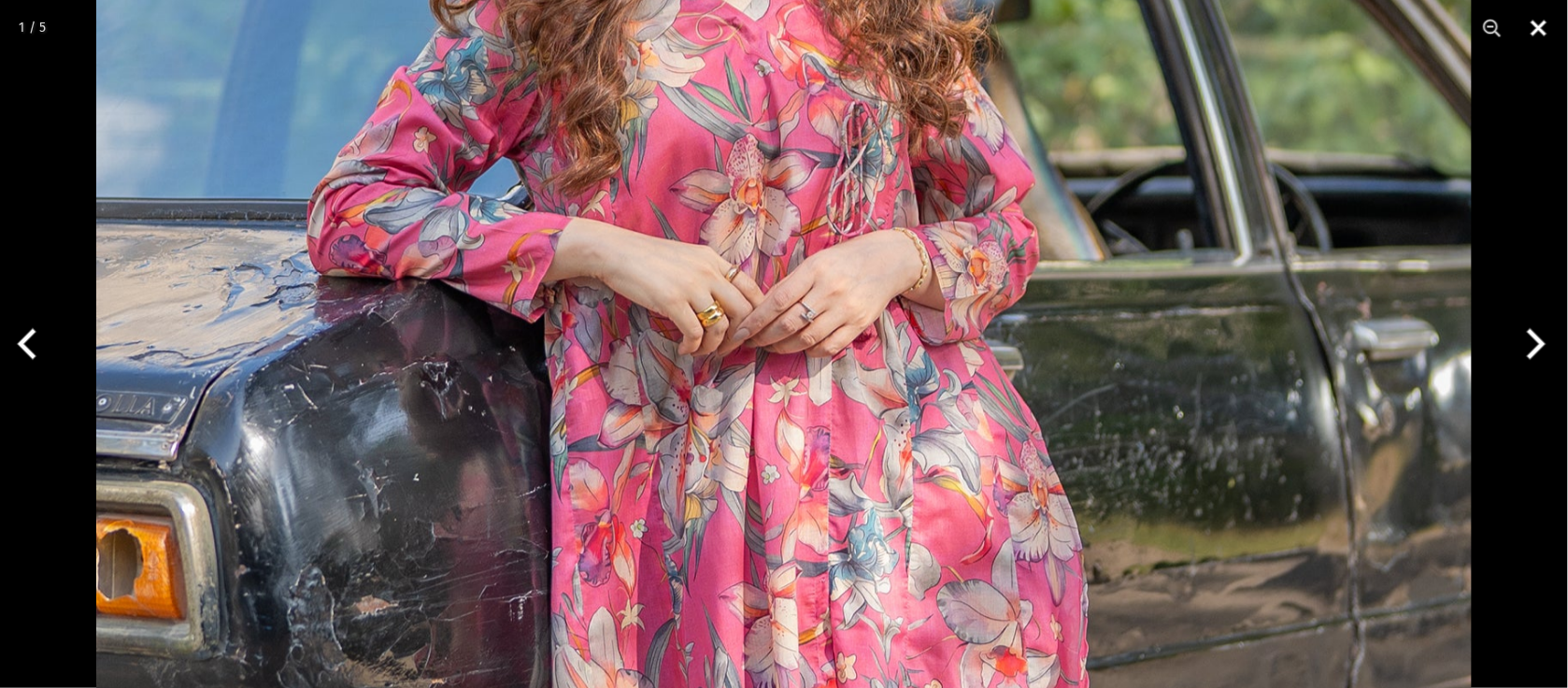 click at bounding box center (1539, 28) 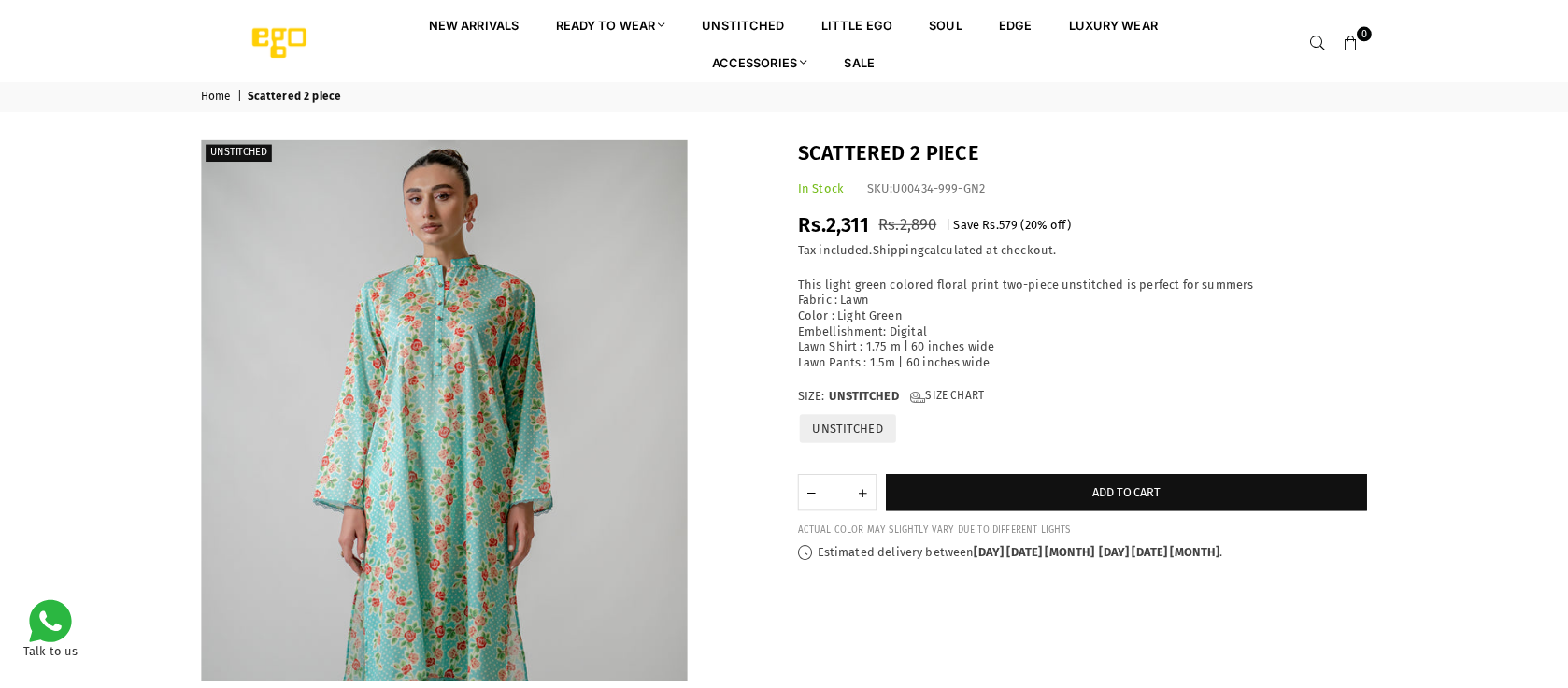 scroll, scrollTop: 0, scrollLeft: 0, axis: both 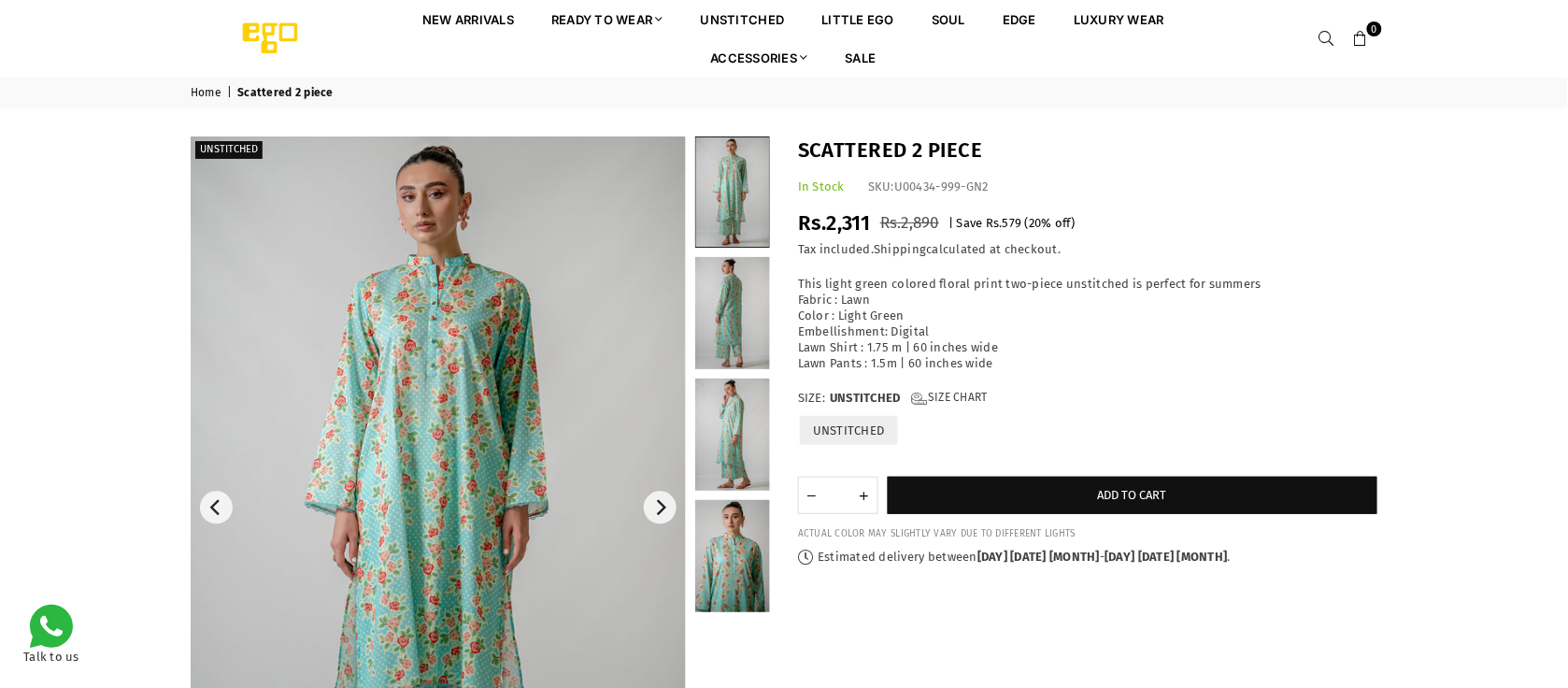 click at bounding box center (438, 508) 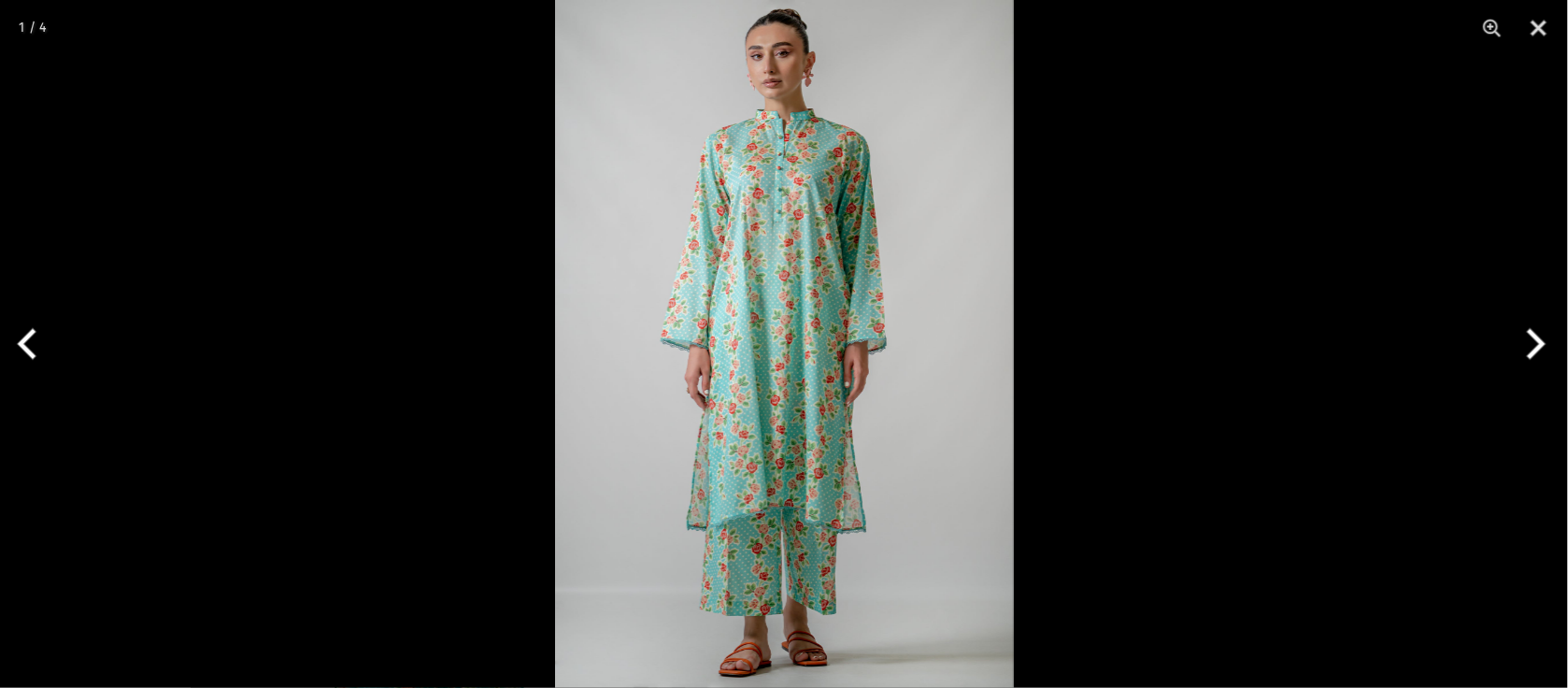 click at bounding box center (784, 344) 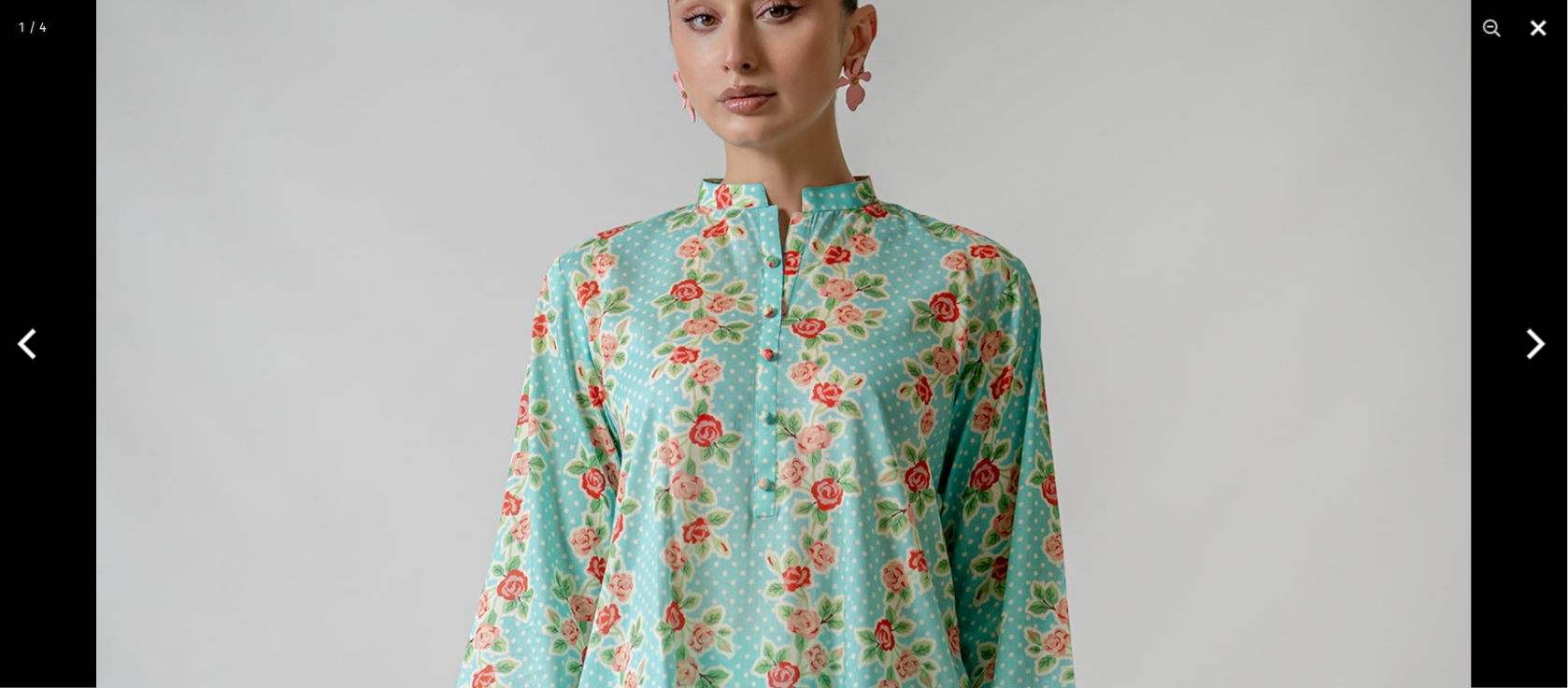 click at bounding box center [1539, 28] 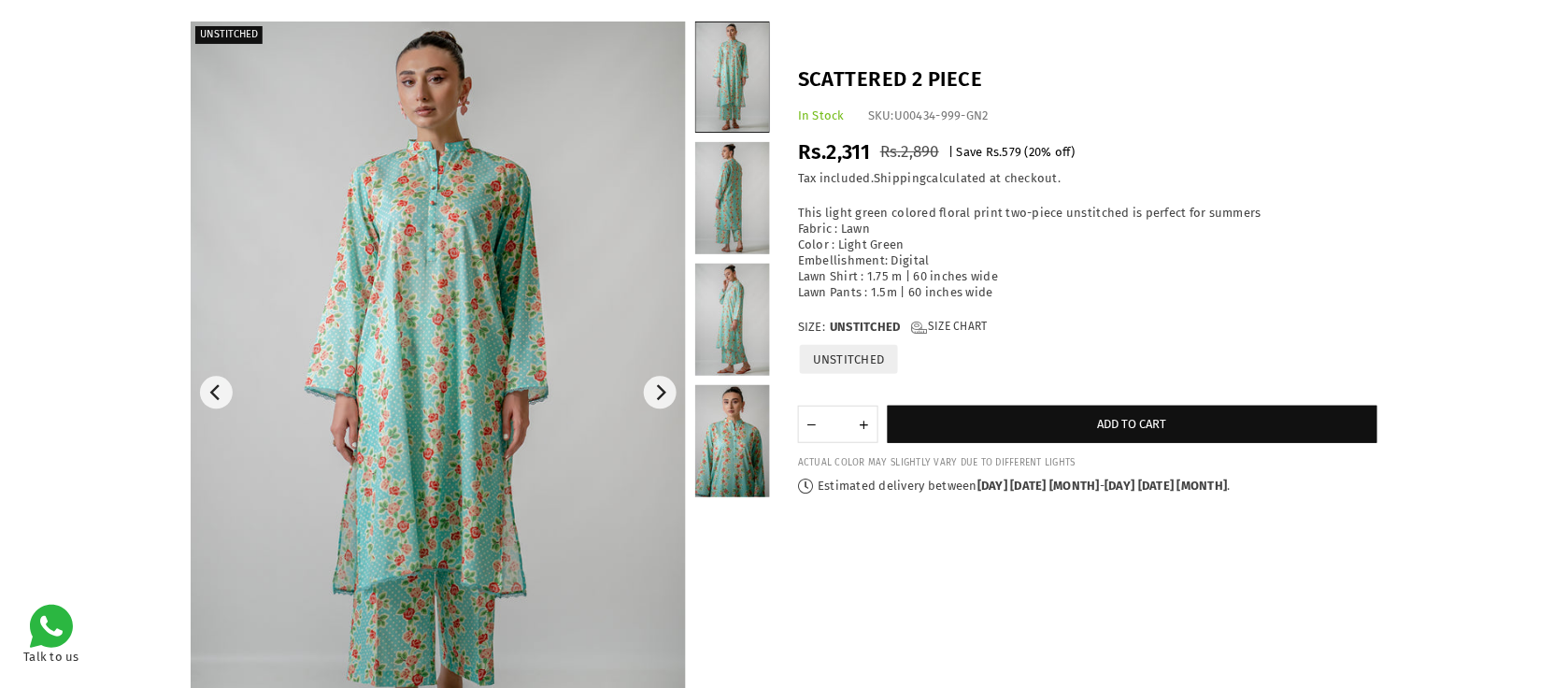 scroll, scrollTop: 264, scrollLeft: 0, axis: vertical 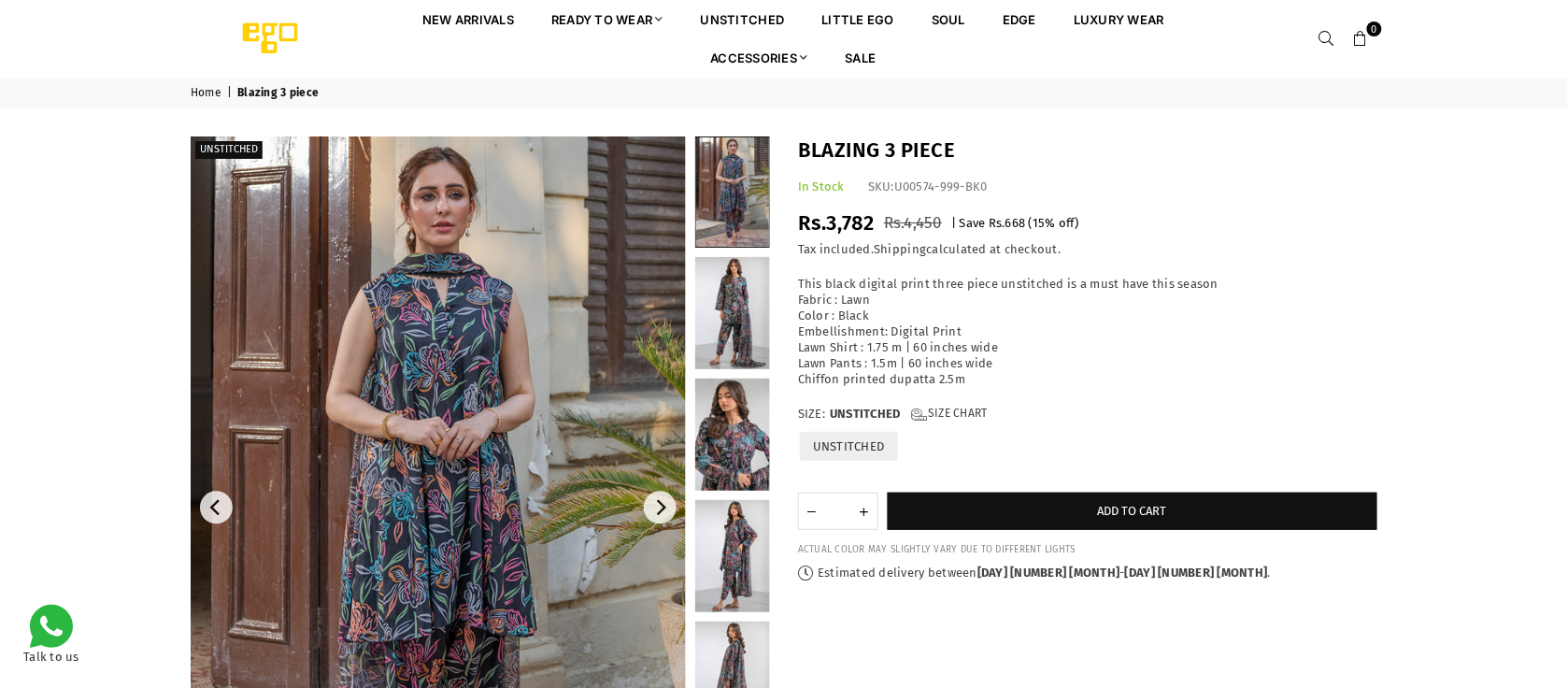 click at bounding box center (438, 508) 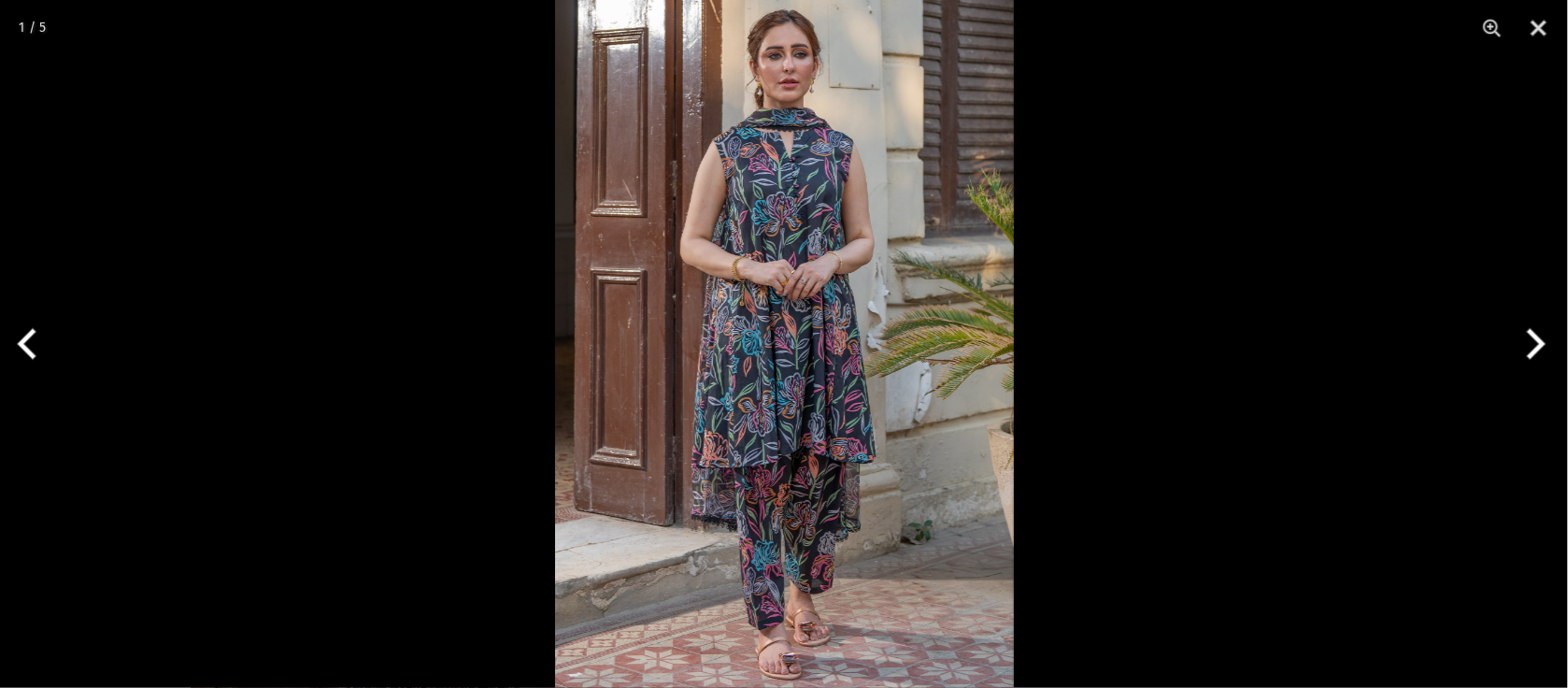 click at bounding box center [784, 344] 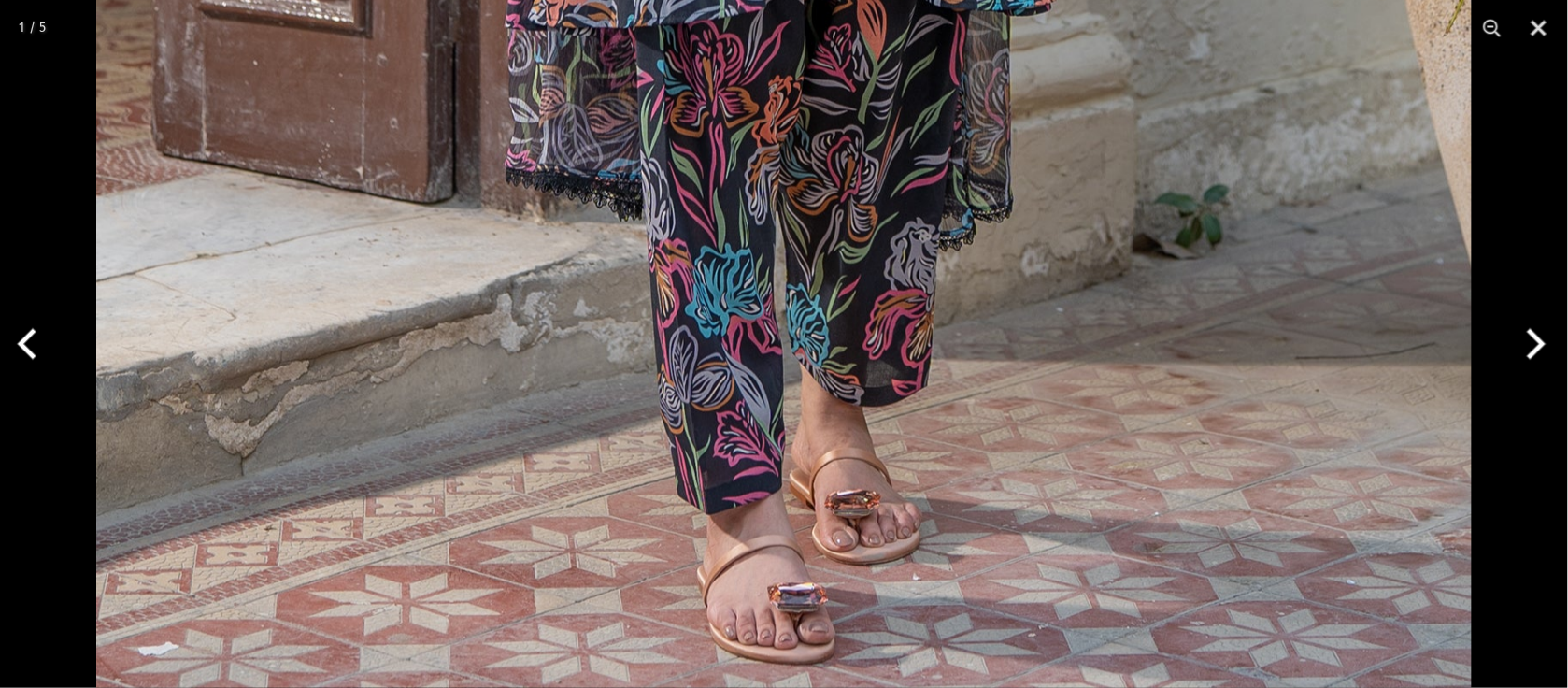 click at bounding box center [1532, 344] 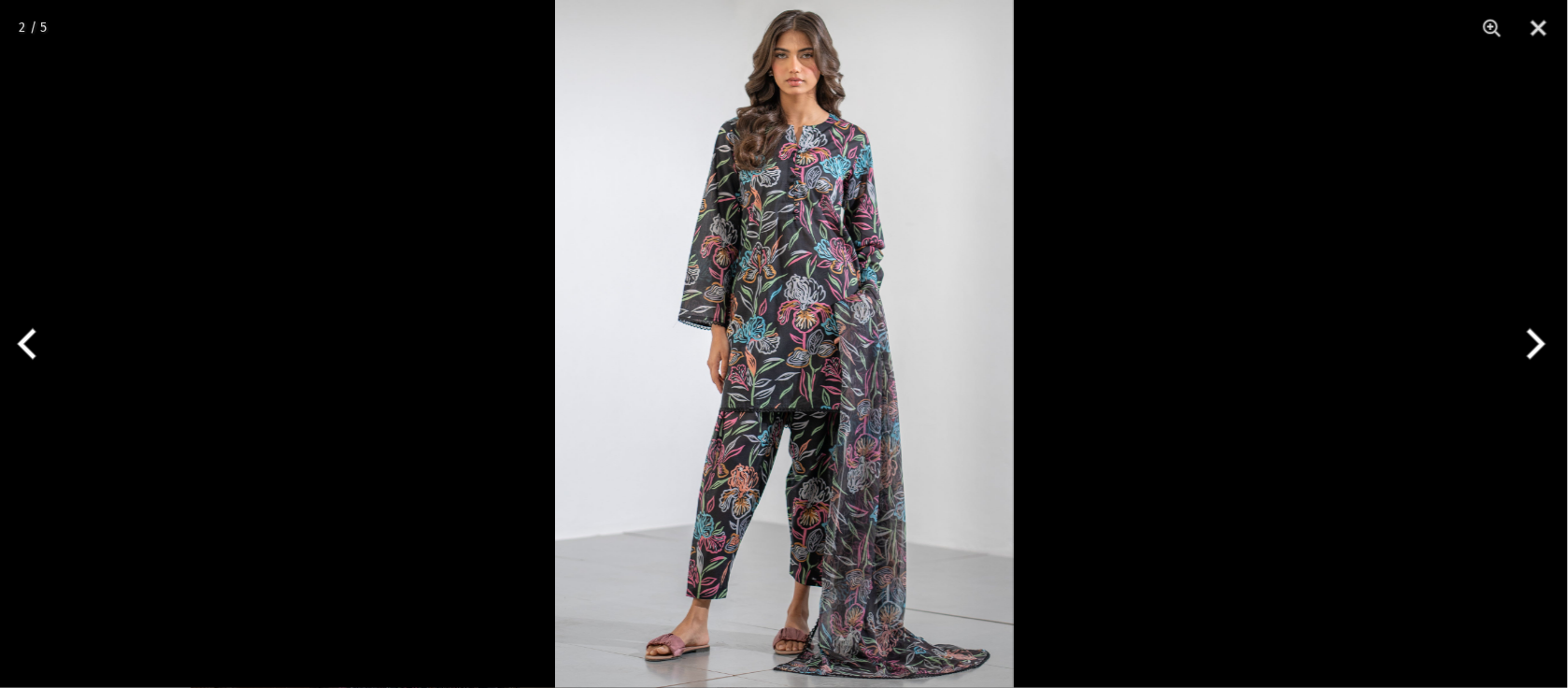 click at bounding box center [1532, 344] 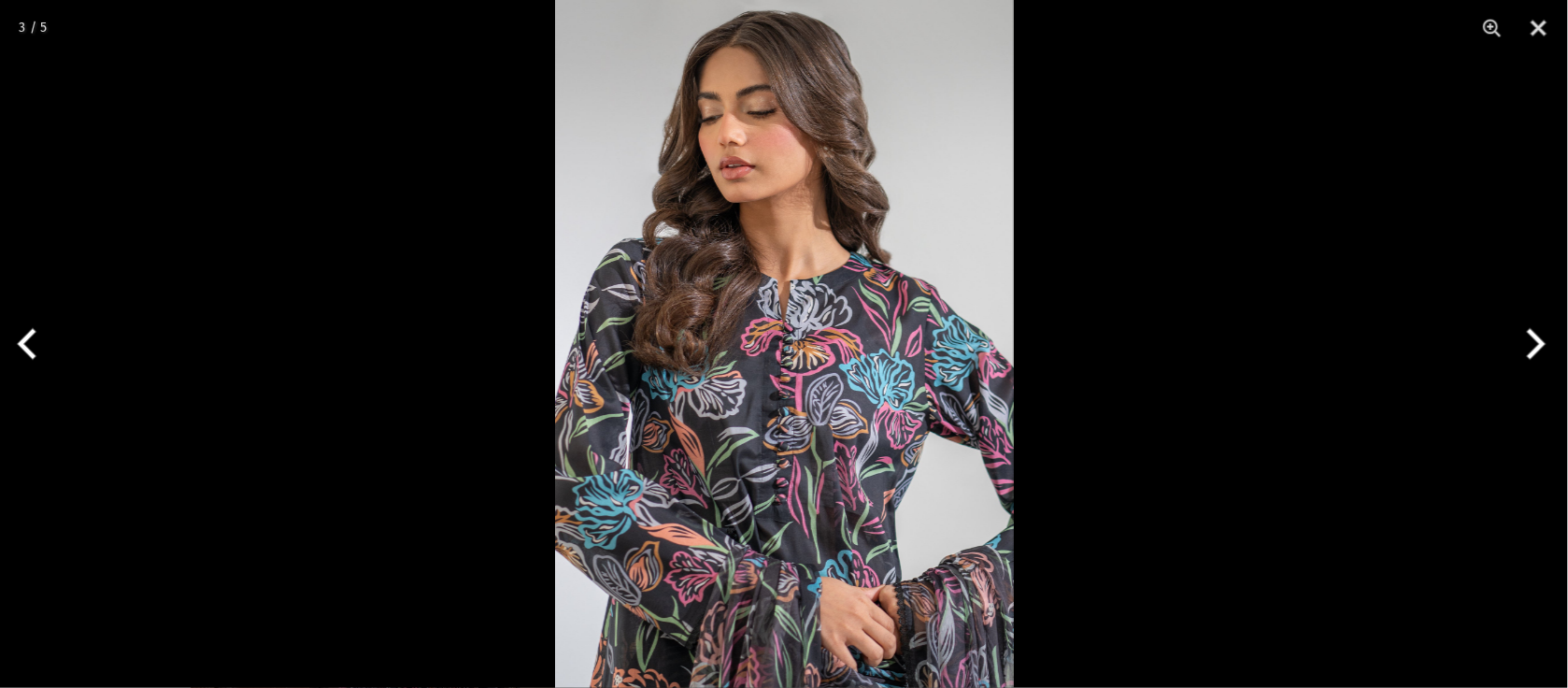 click at bounding box center (1532, 344) 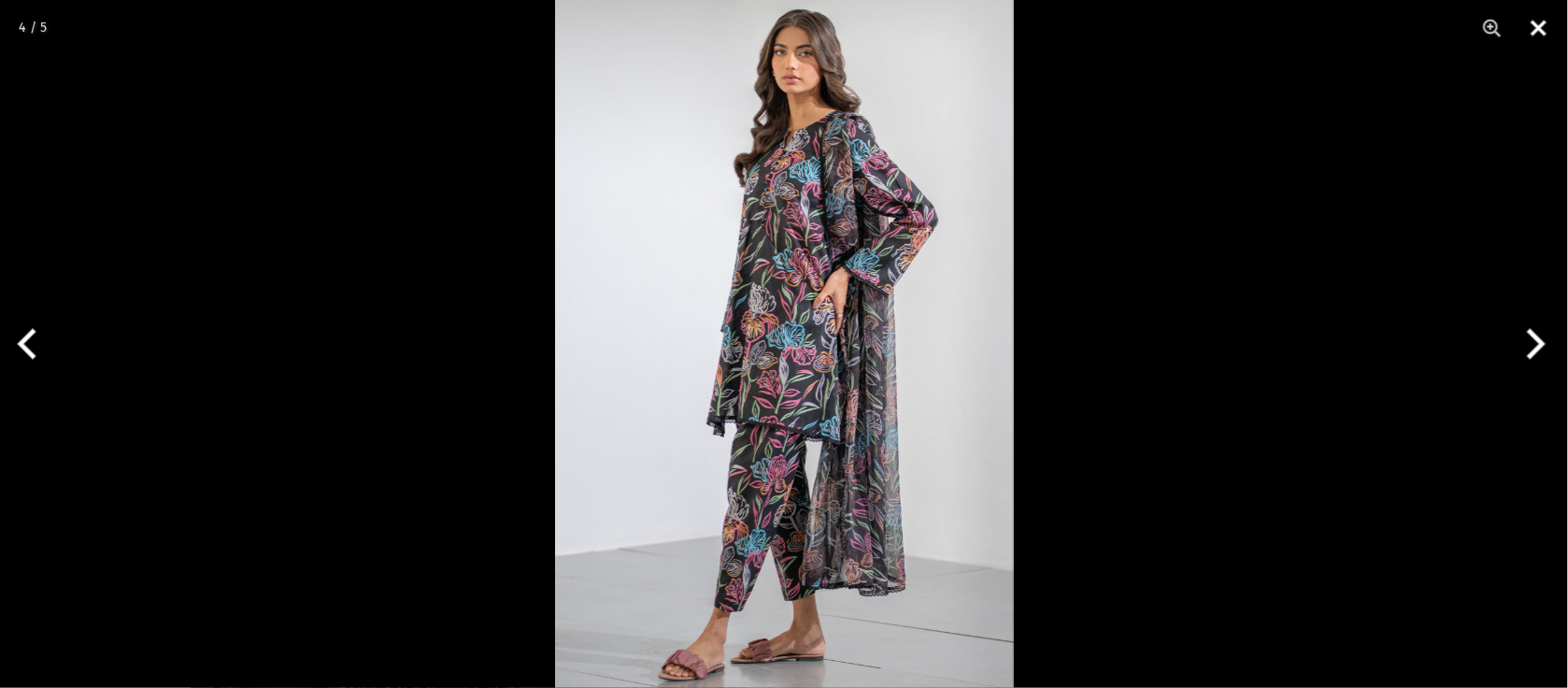click at bounding box center (1539, 28) 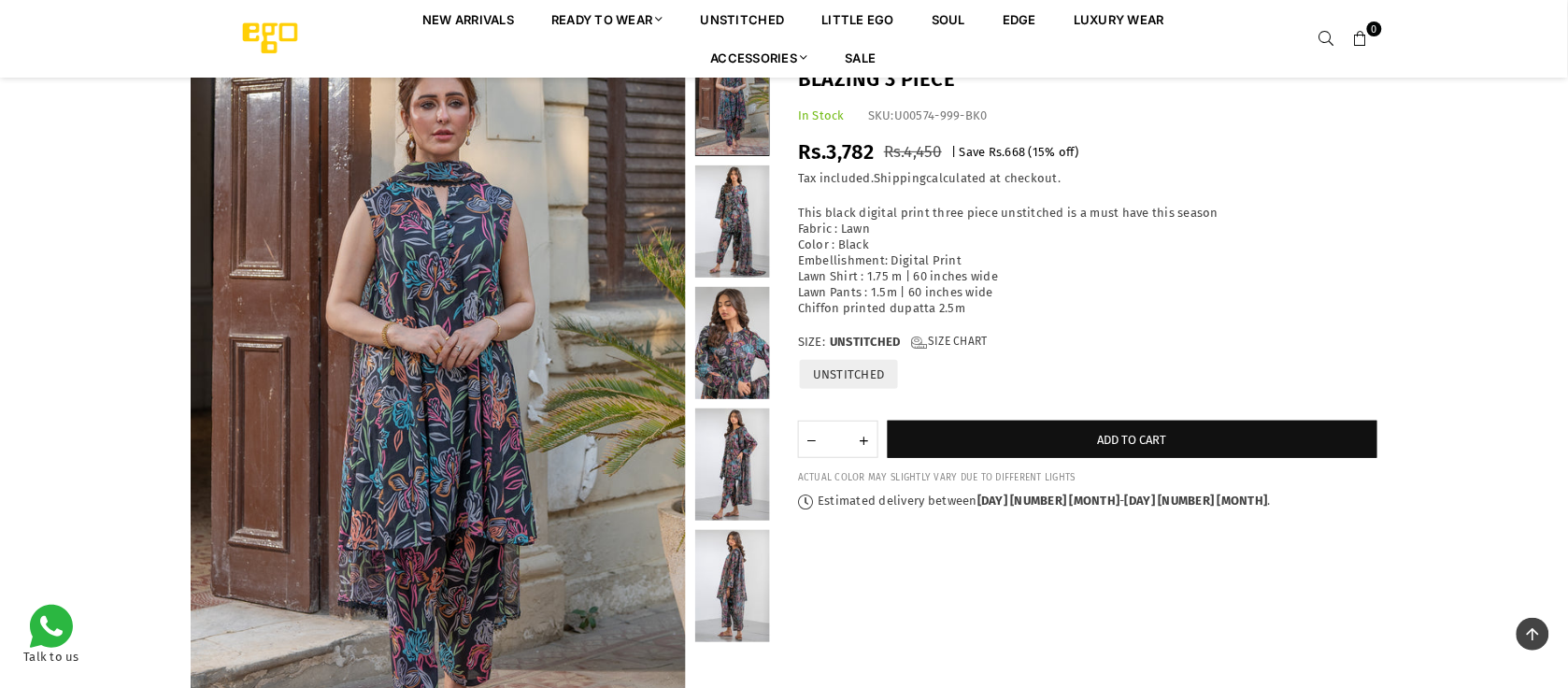 scroll, scrollTop: 77, scrollLeft: 0, axis: vertical 